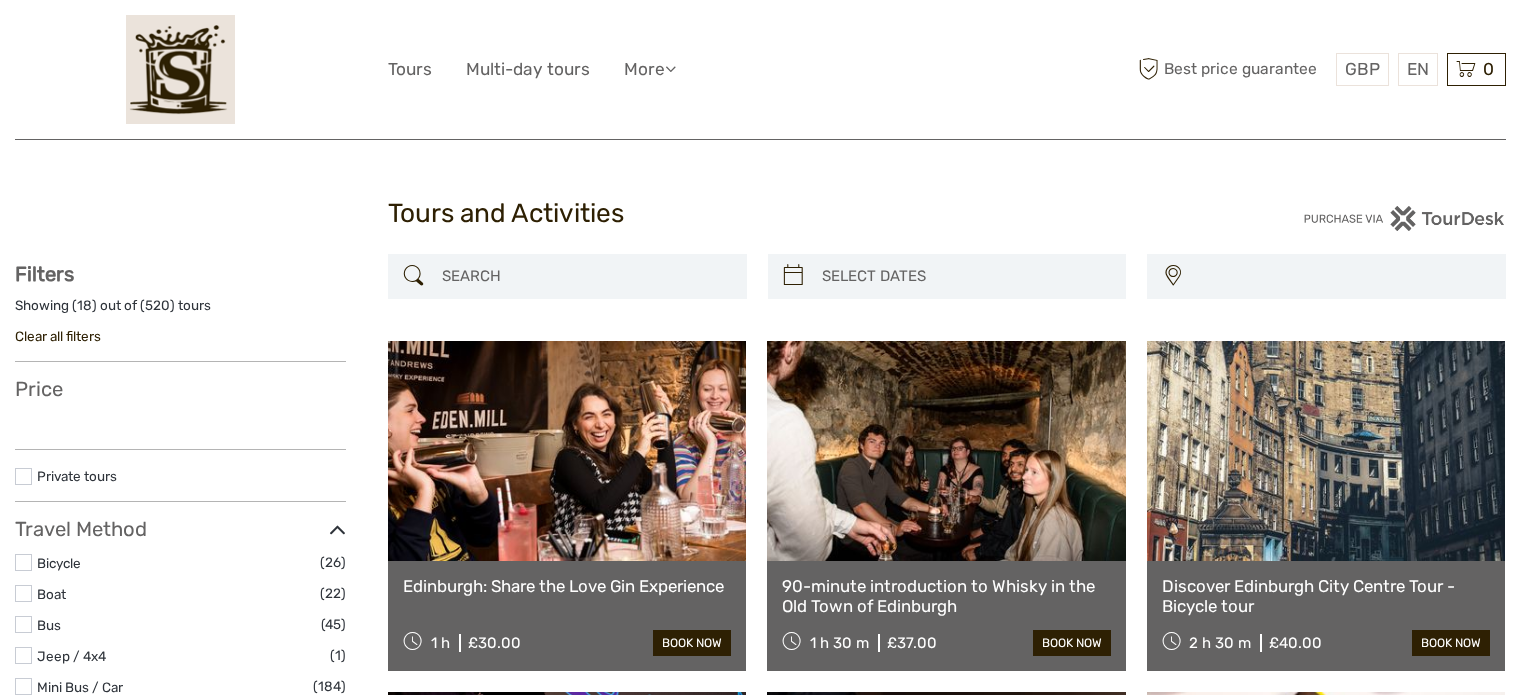 select 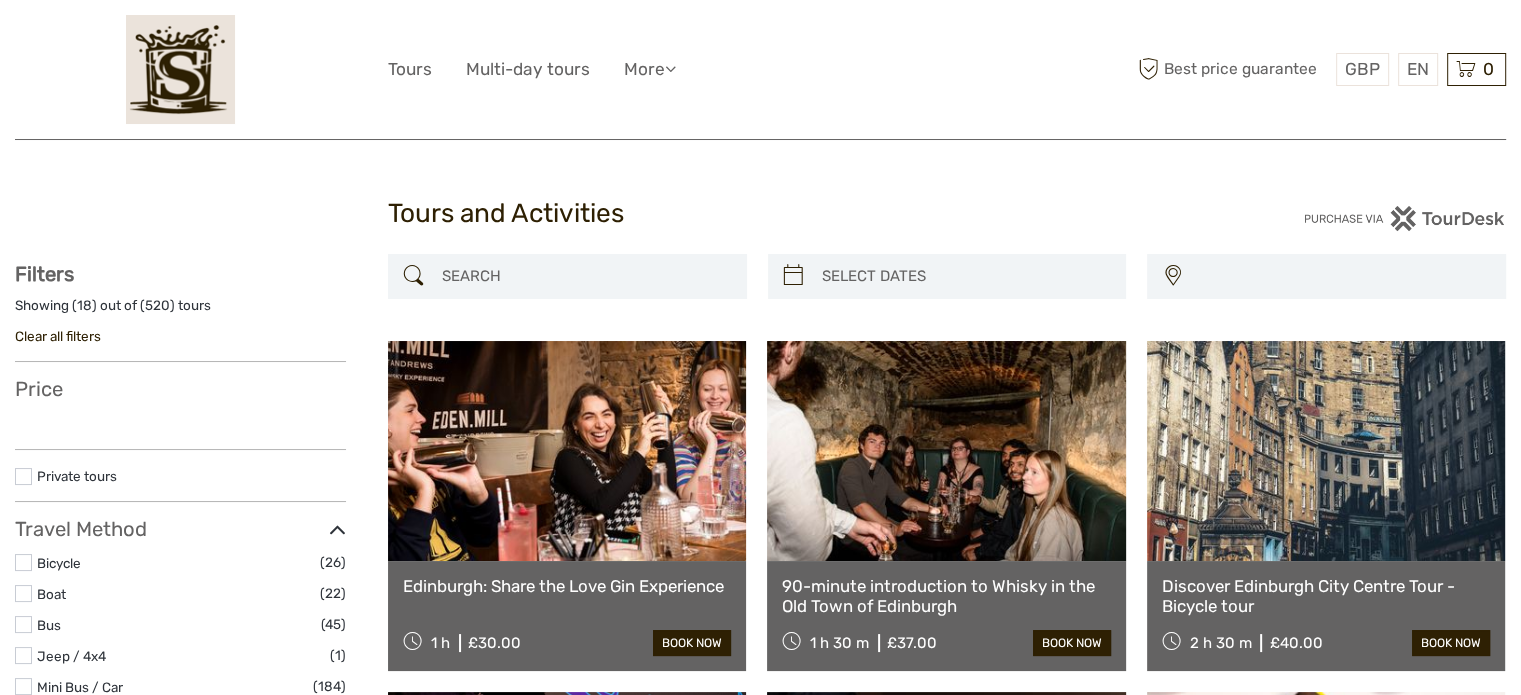 scroll, scrollTop: 0, scrollLeft: 0, axis: both 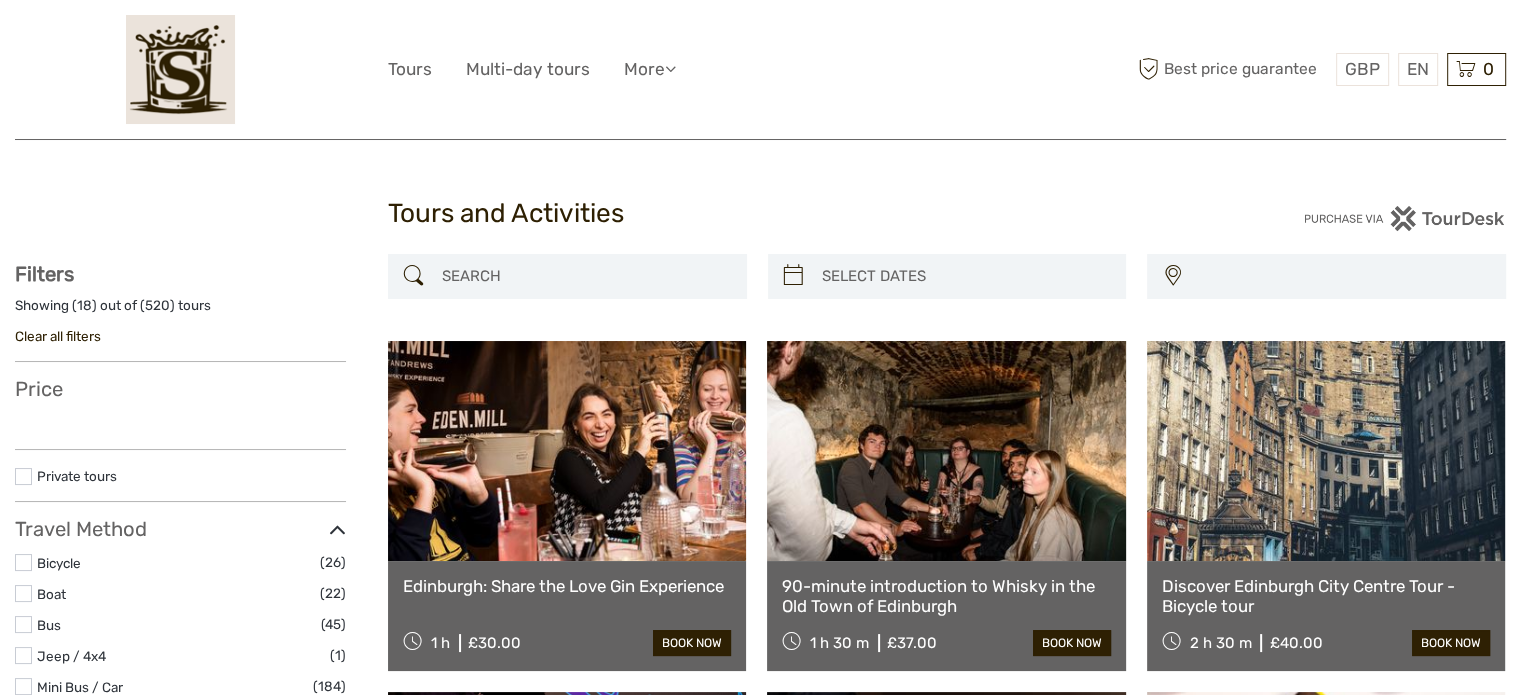 select 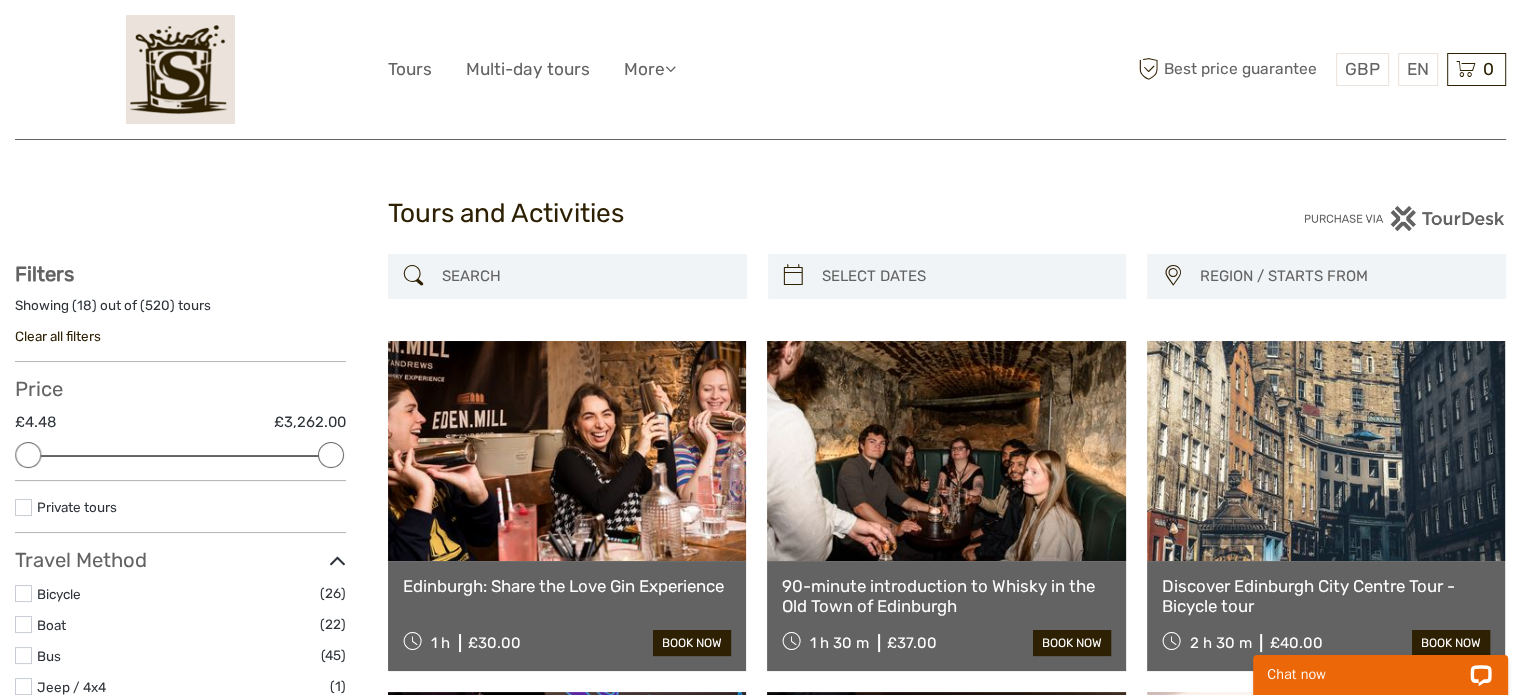 scroll, scrollTop: 0, scrollLeft: 0, axis: both 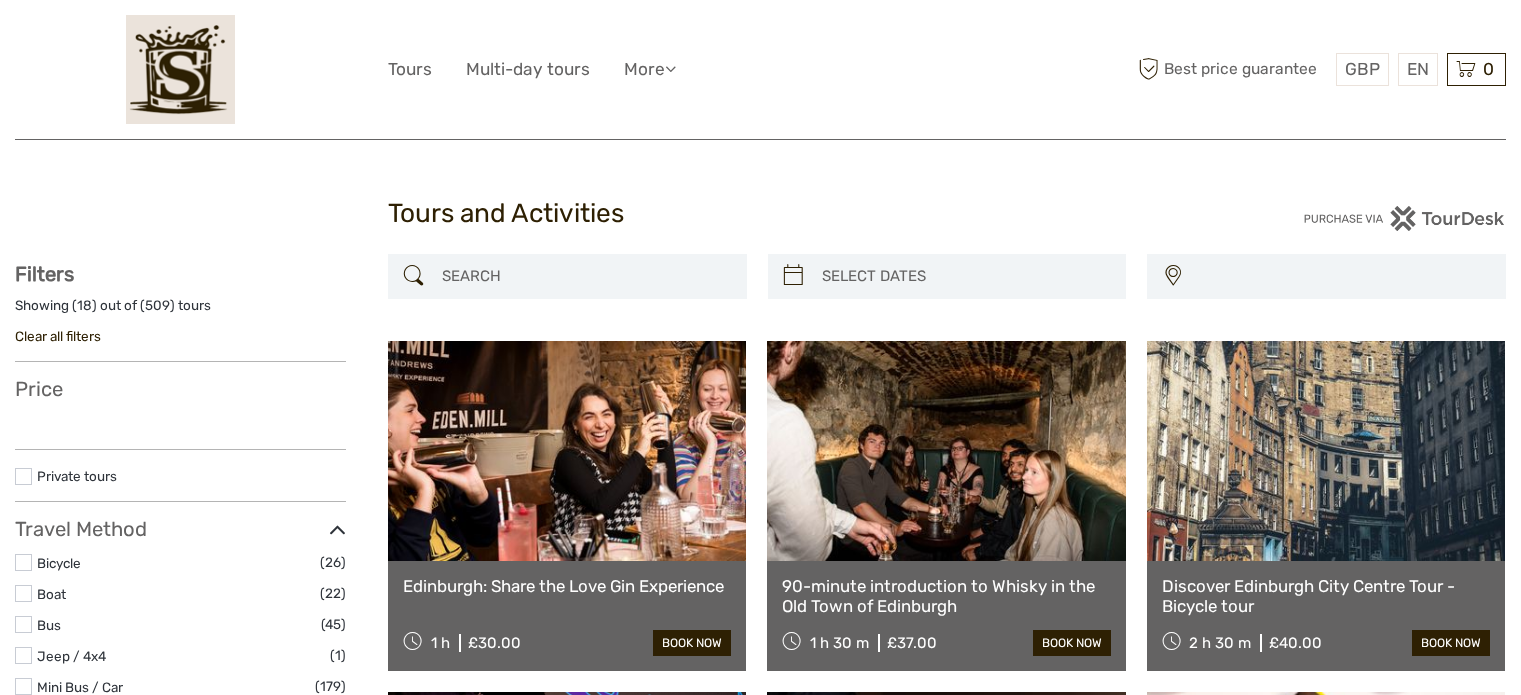 select 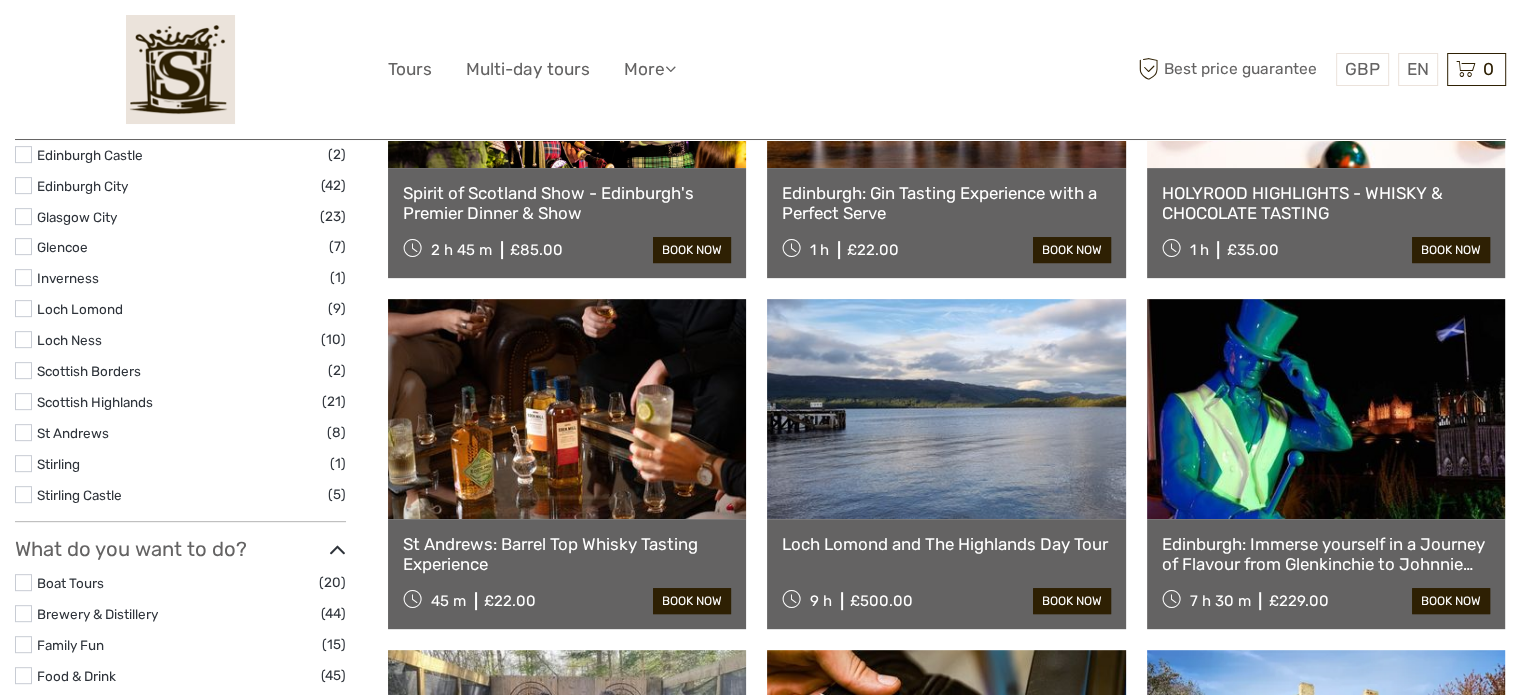 select 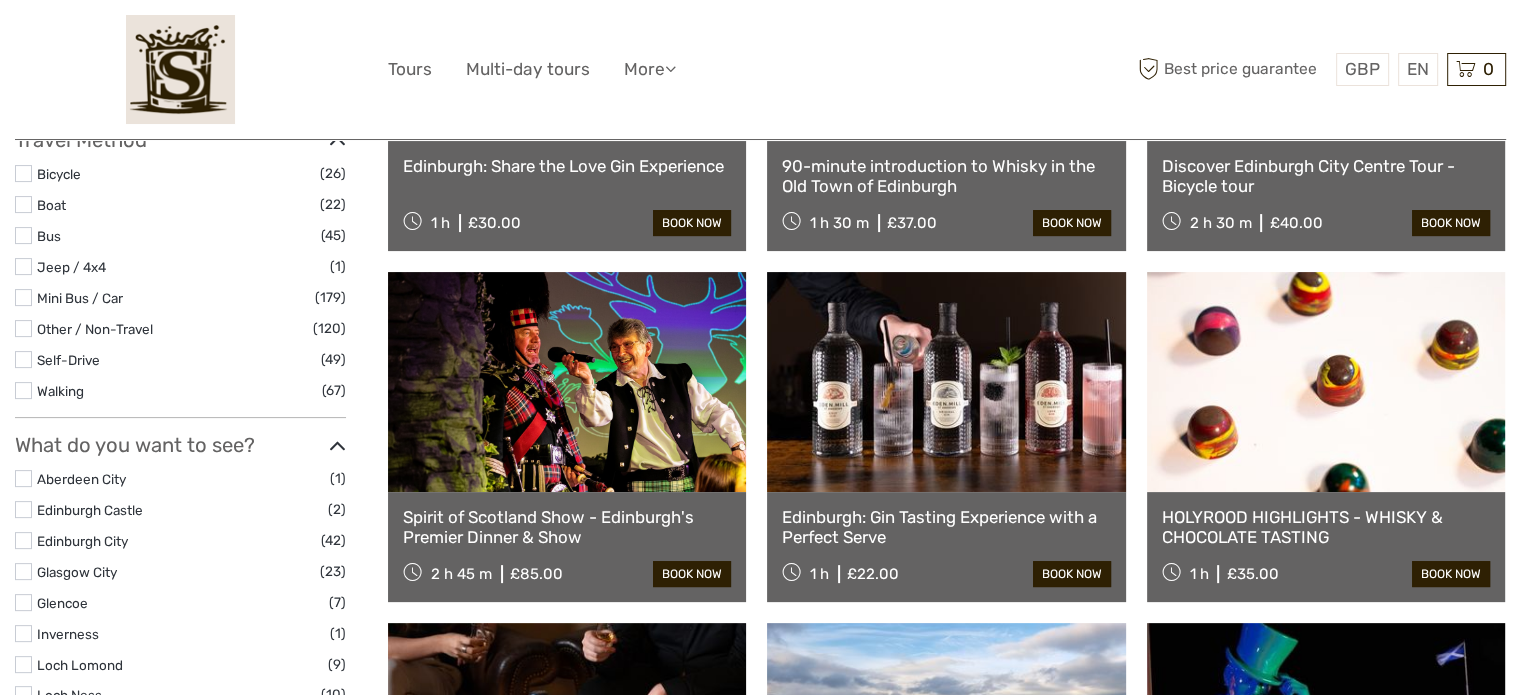 scroll, scrollTop: 0, scrollLeft: 0, axis: both 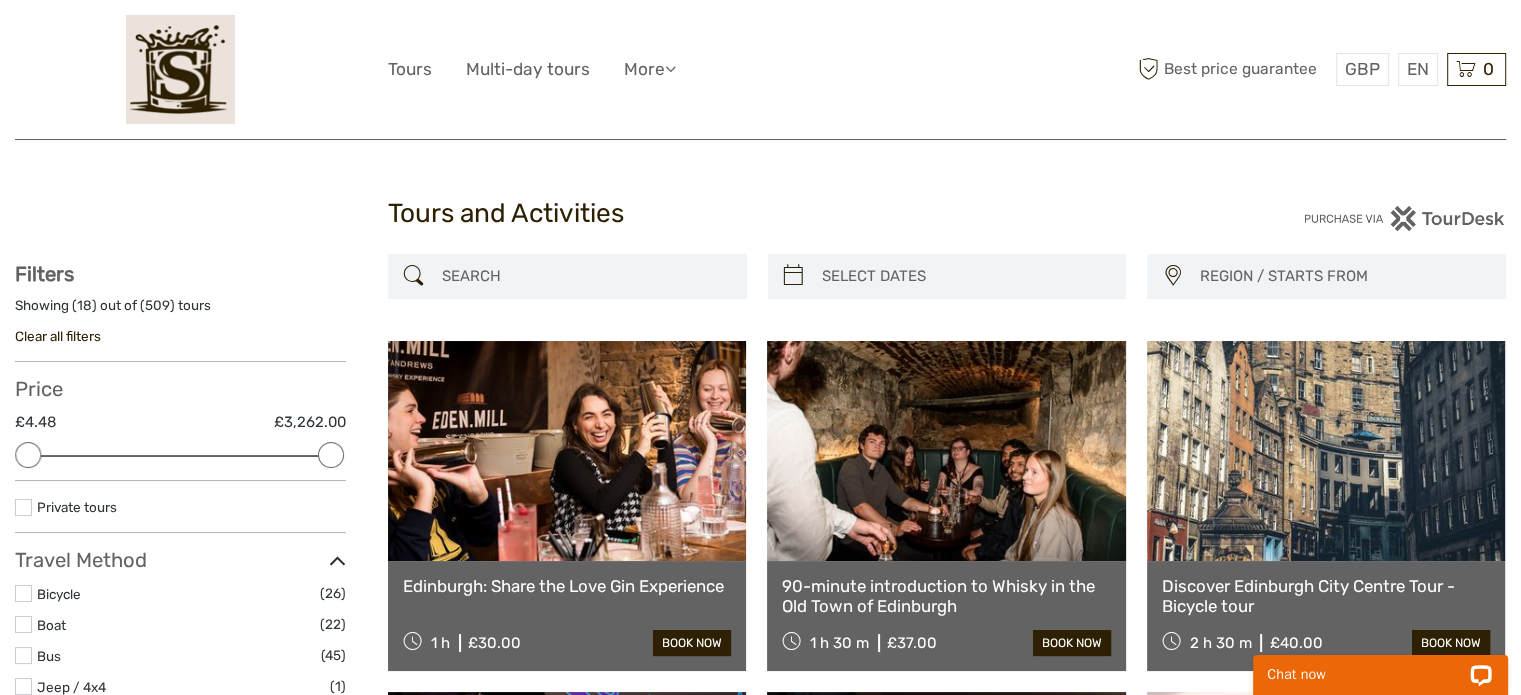 click at bounding box center [585, 276] 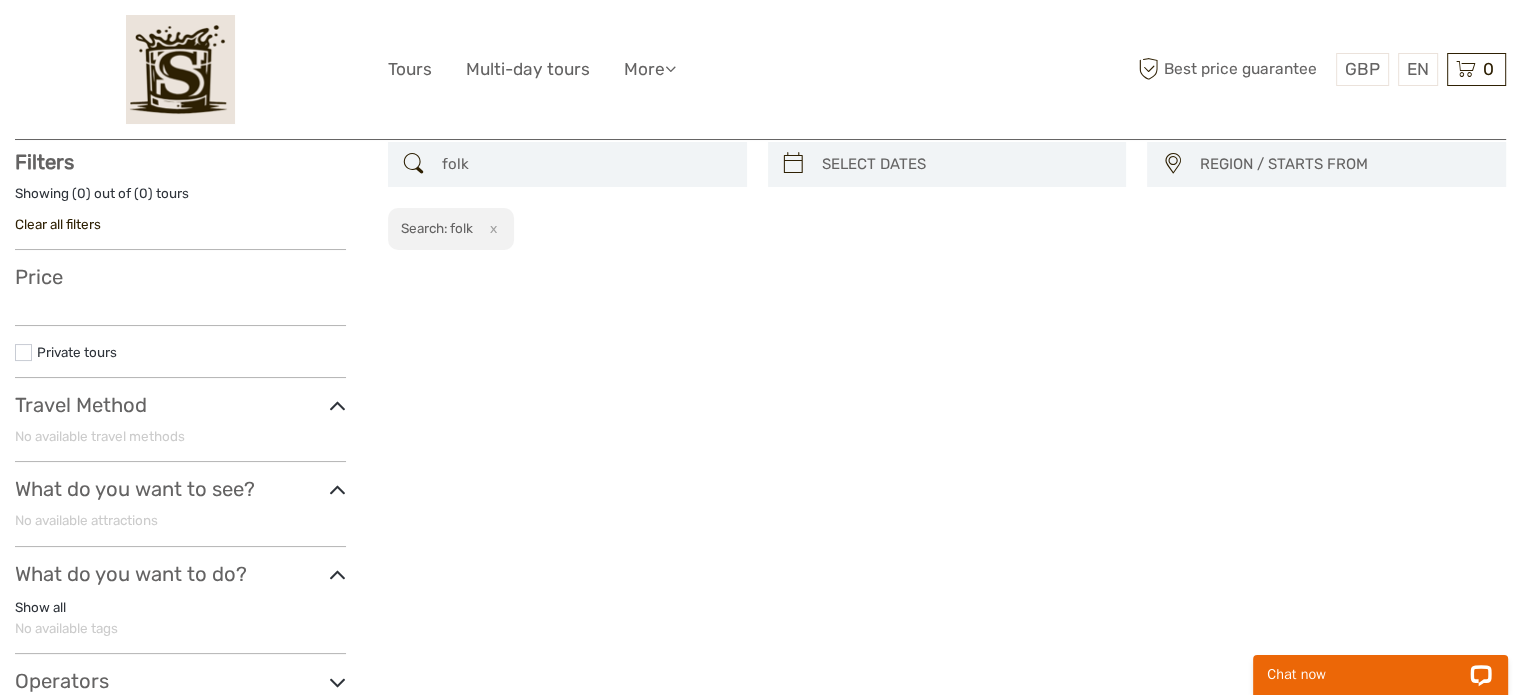 scroll, scrollTop: 113, scrollLeft: 0, axis: vertical 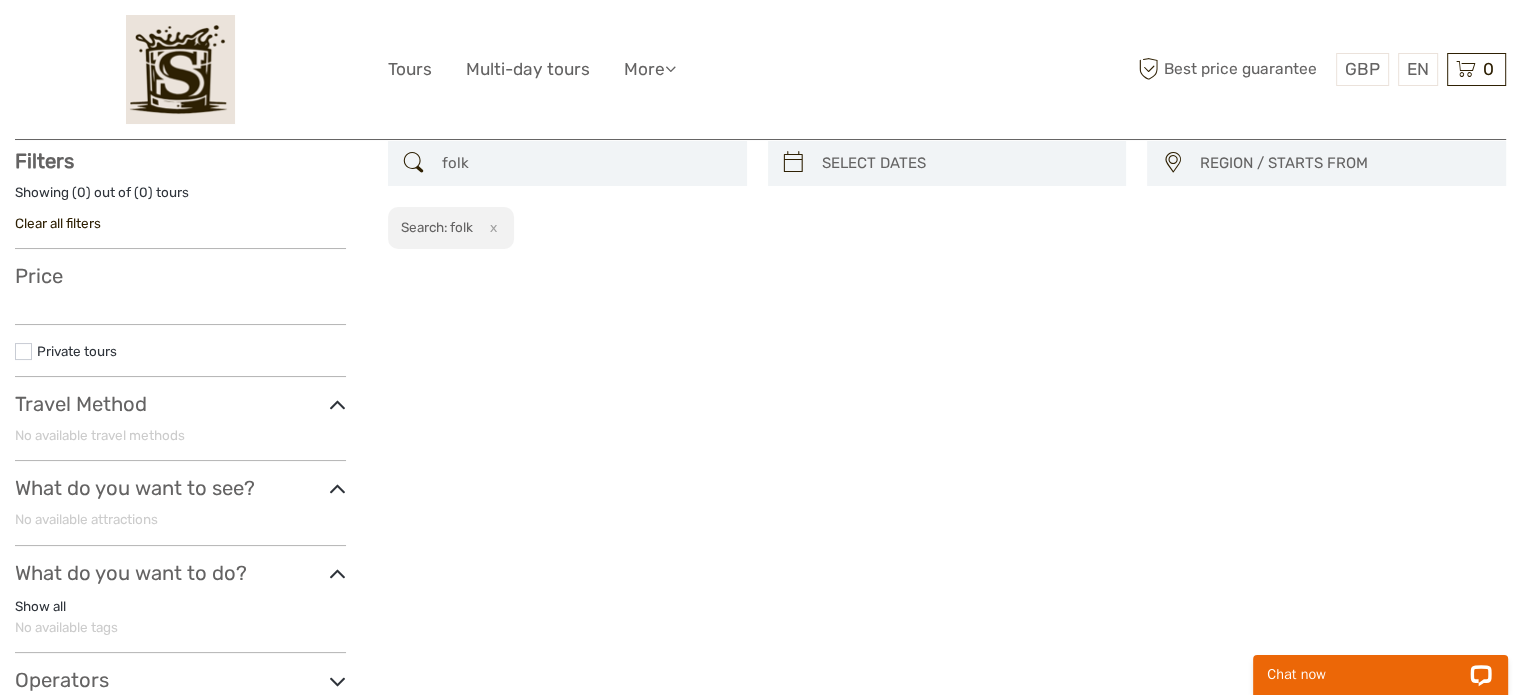 click on "folk" at bounding box center (585, 163) 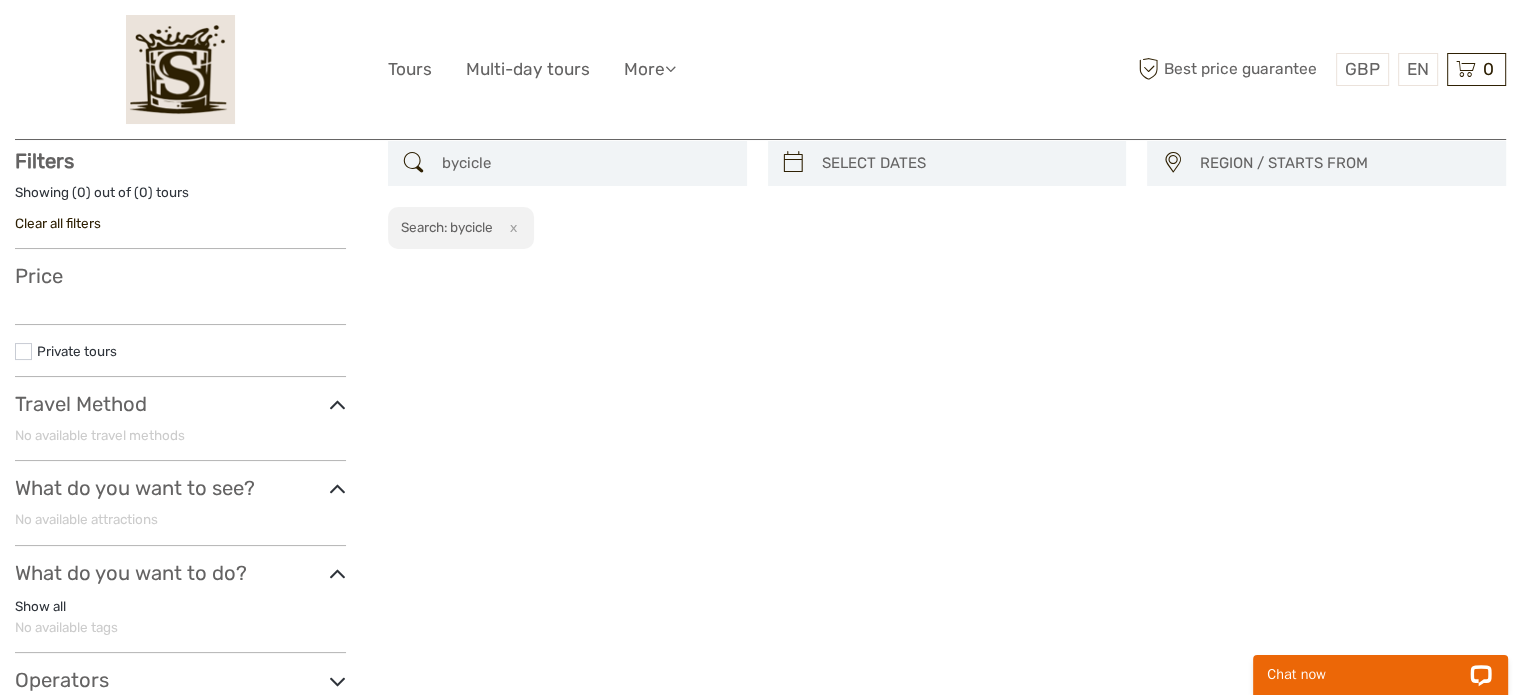 type on "bycicle" 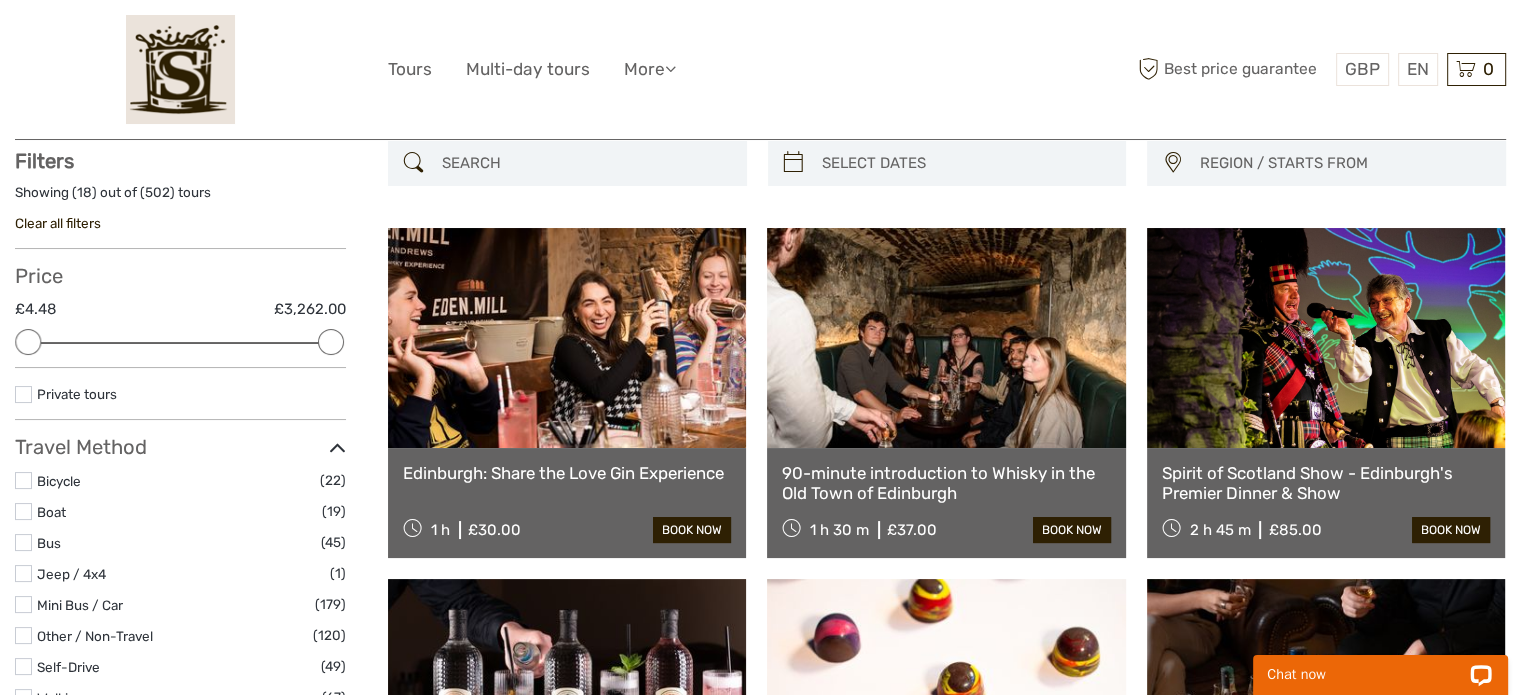 click at bounding box center (180, 69) 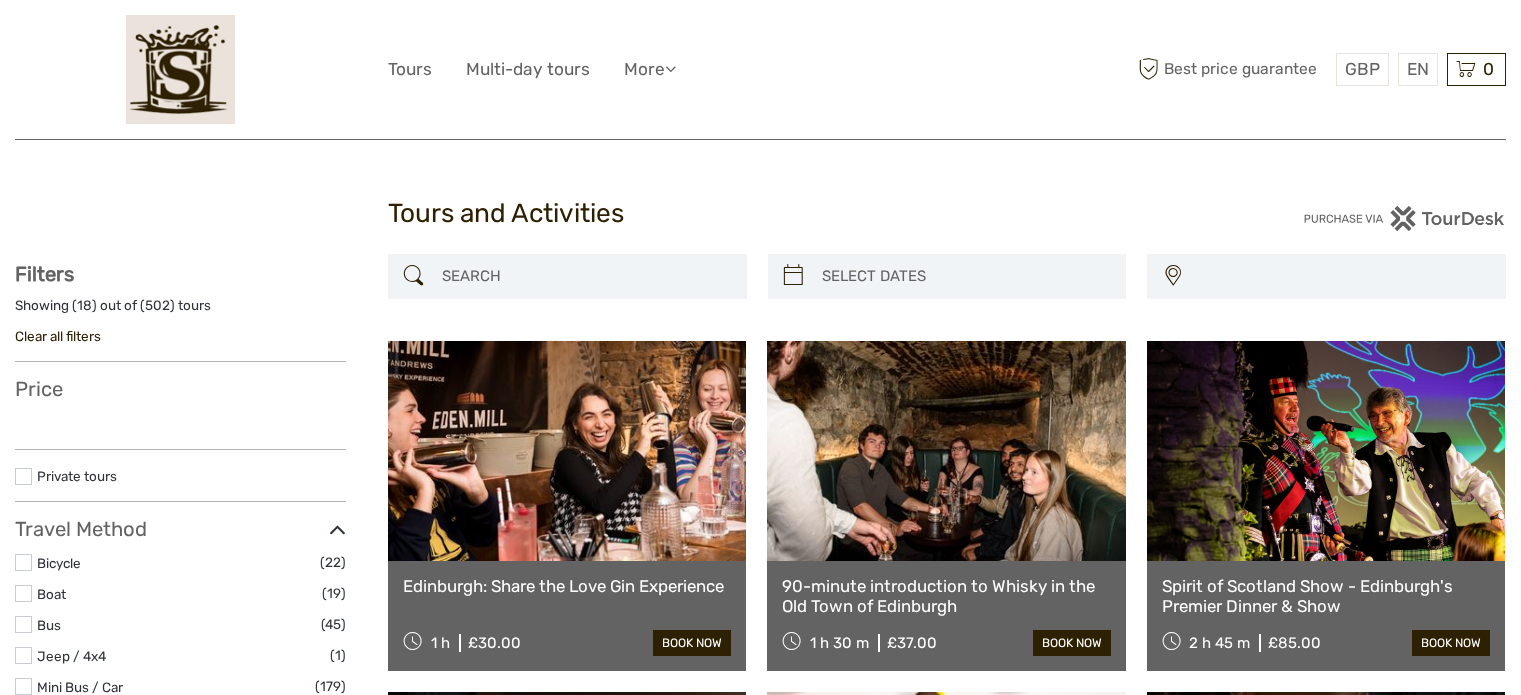 select 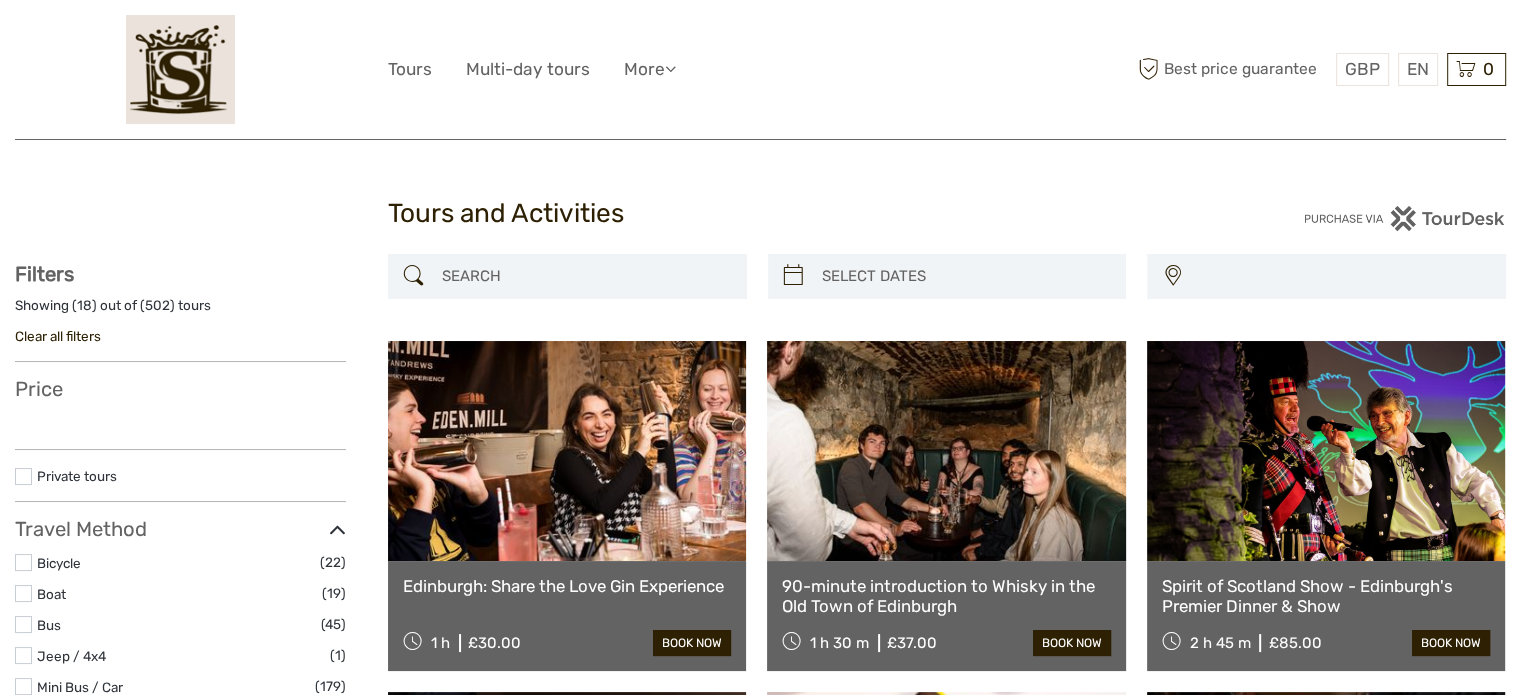 select 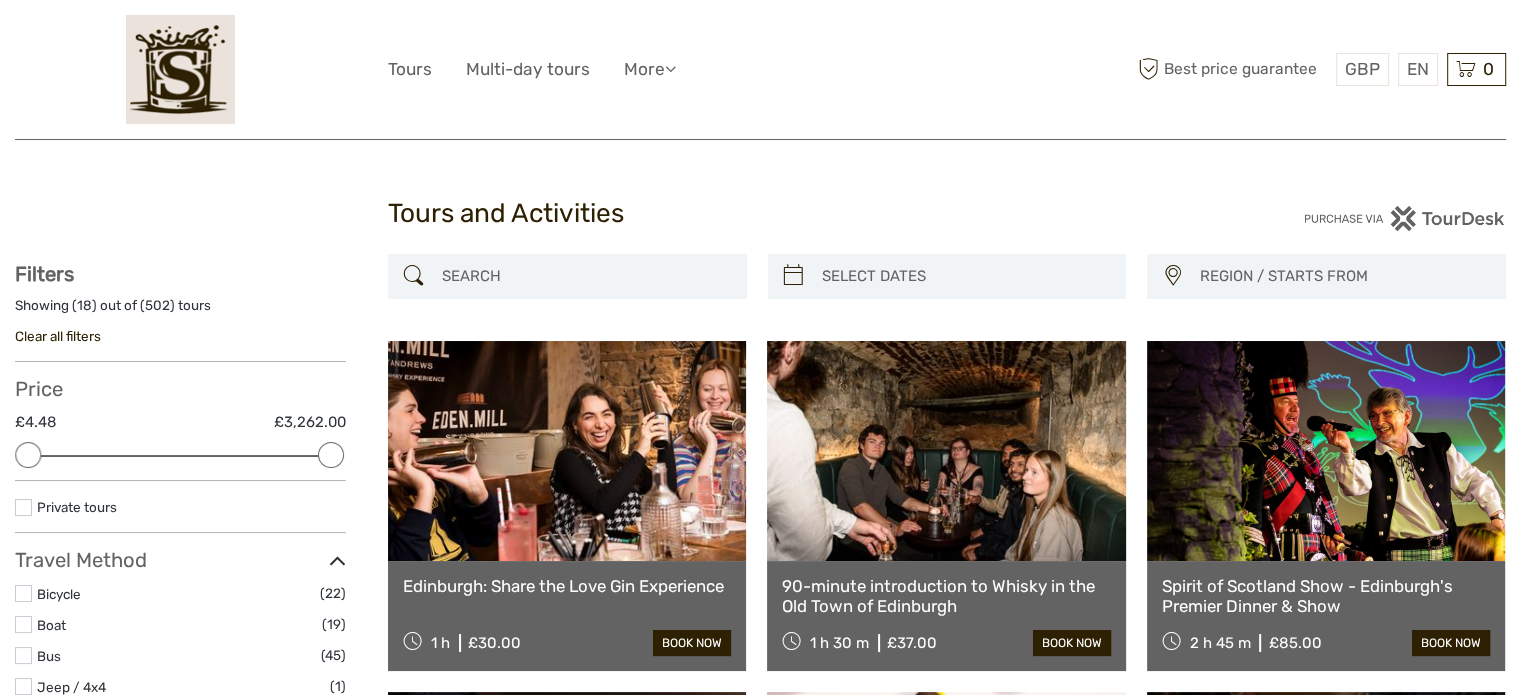 scroll, scrollTop: 0, scrollLeft: 0, axis: both 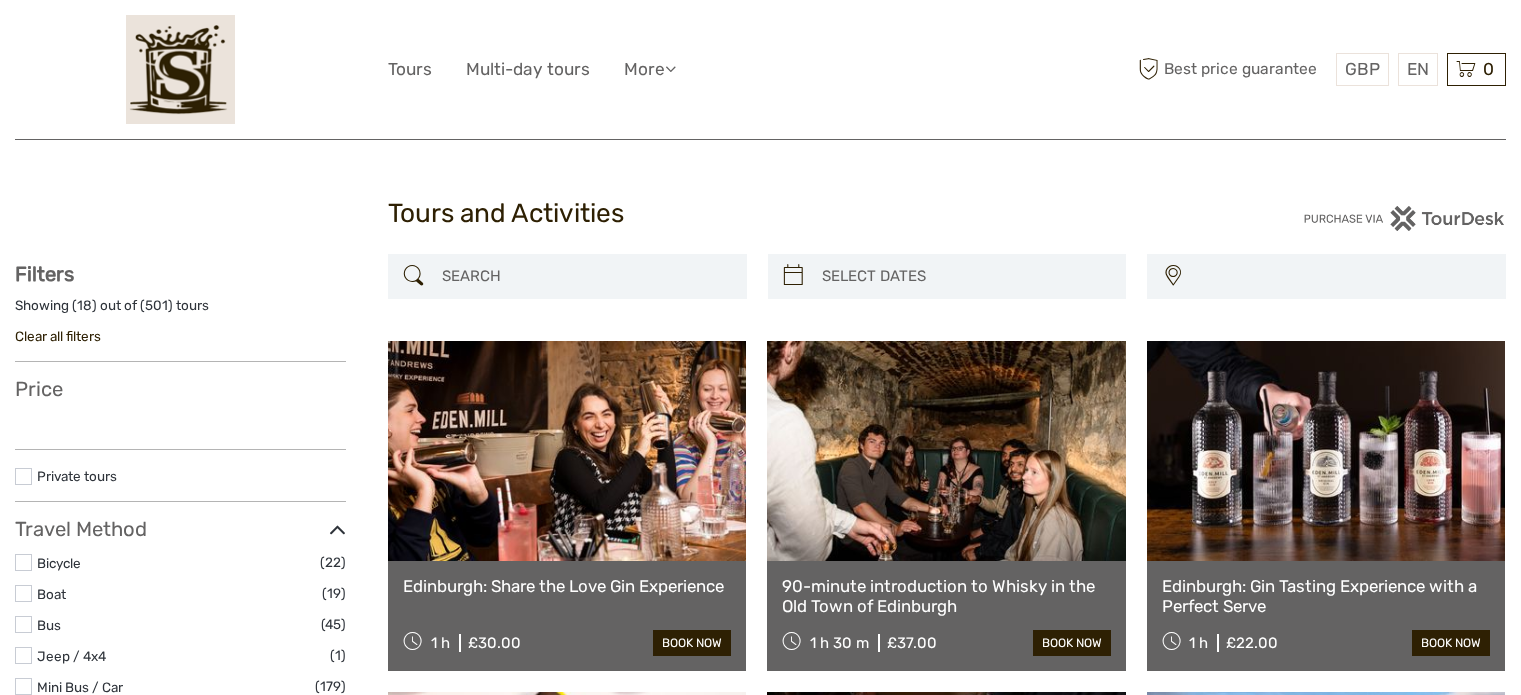select 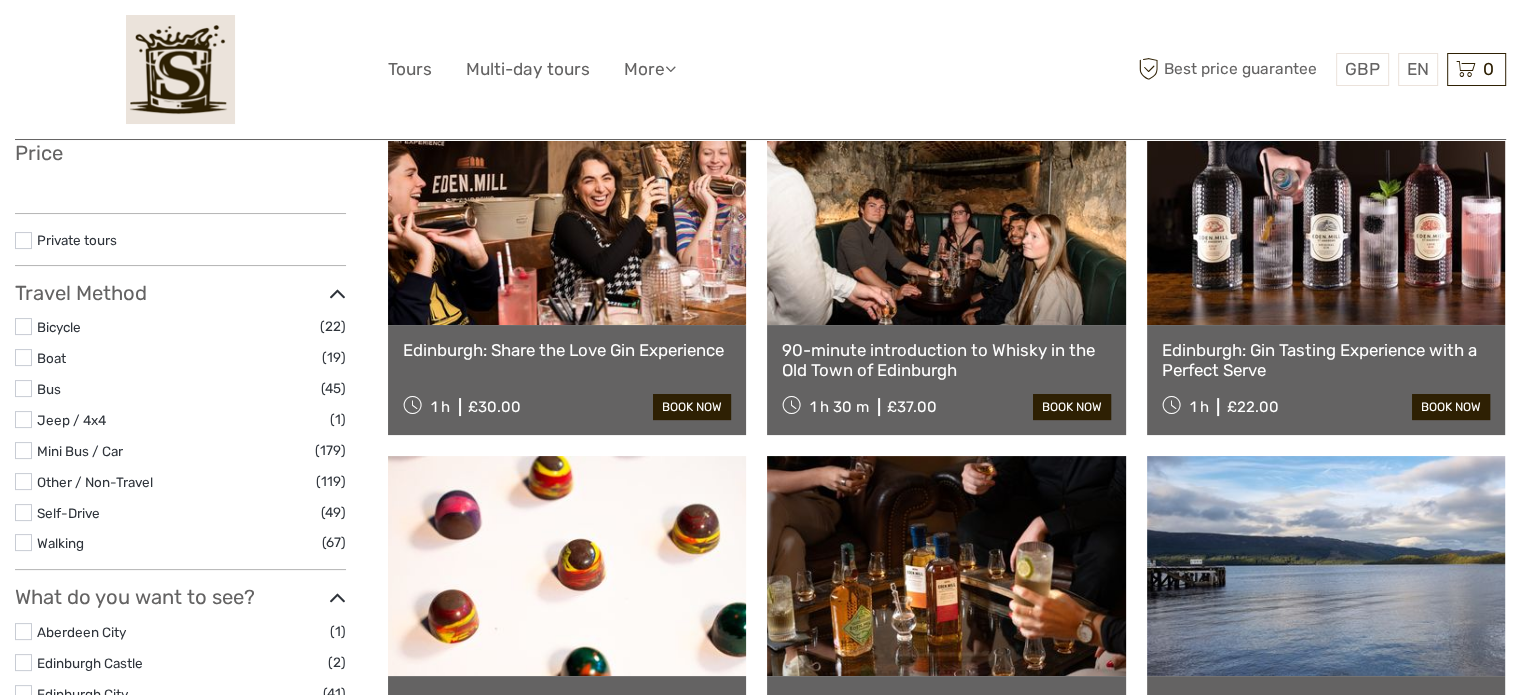 select 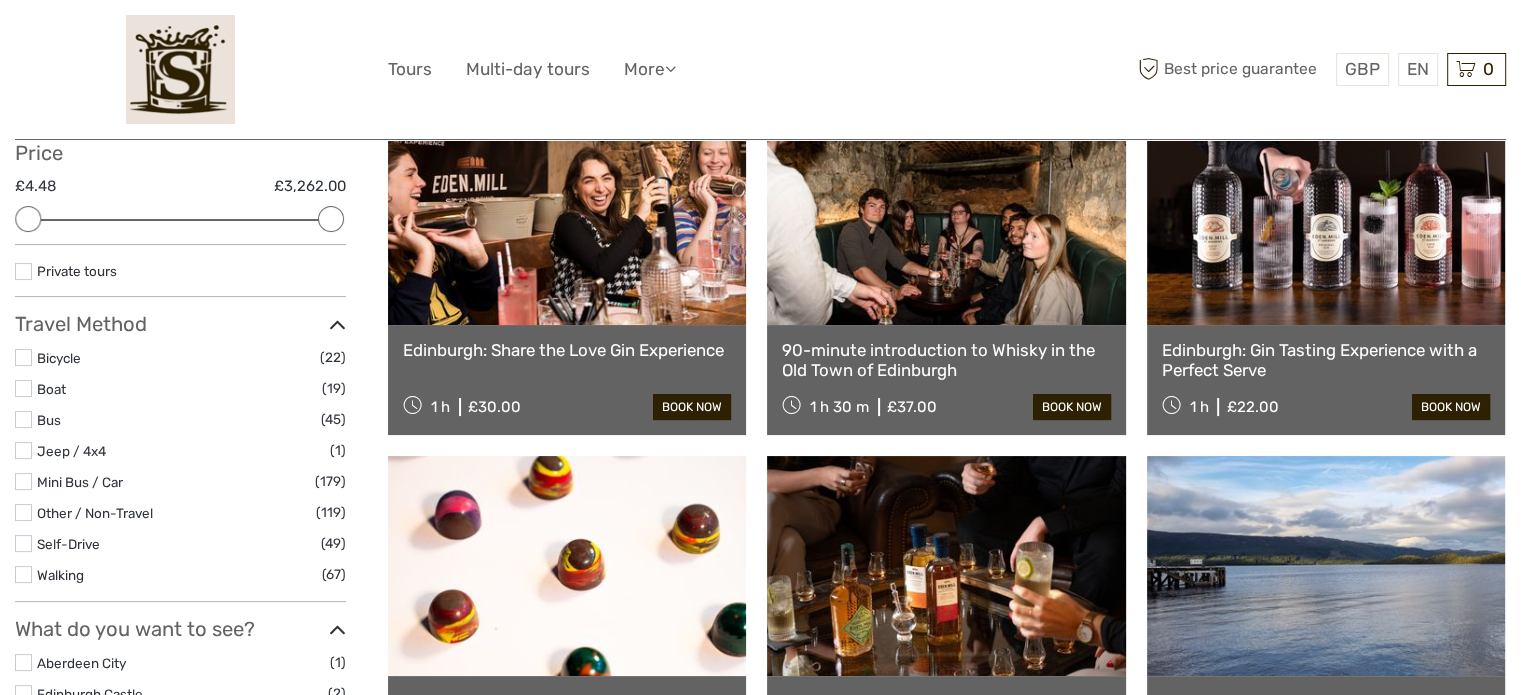 scroll, scrollTop: 0, scrollLeft: 0, axis: both 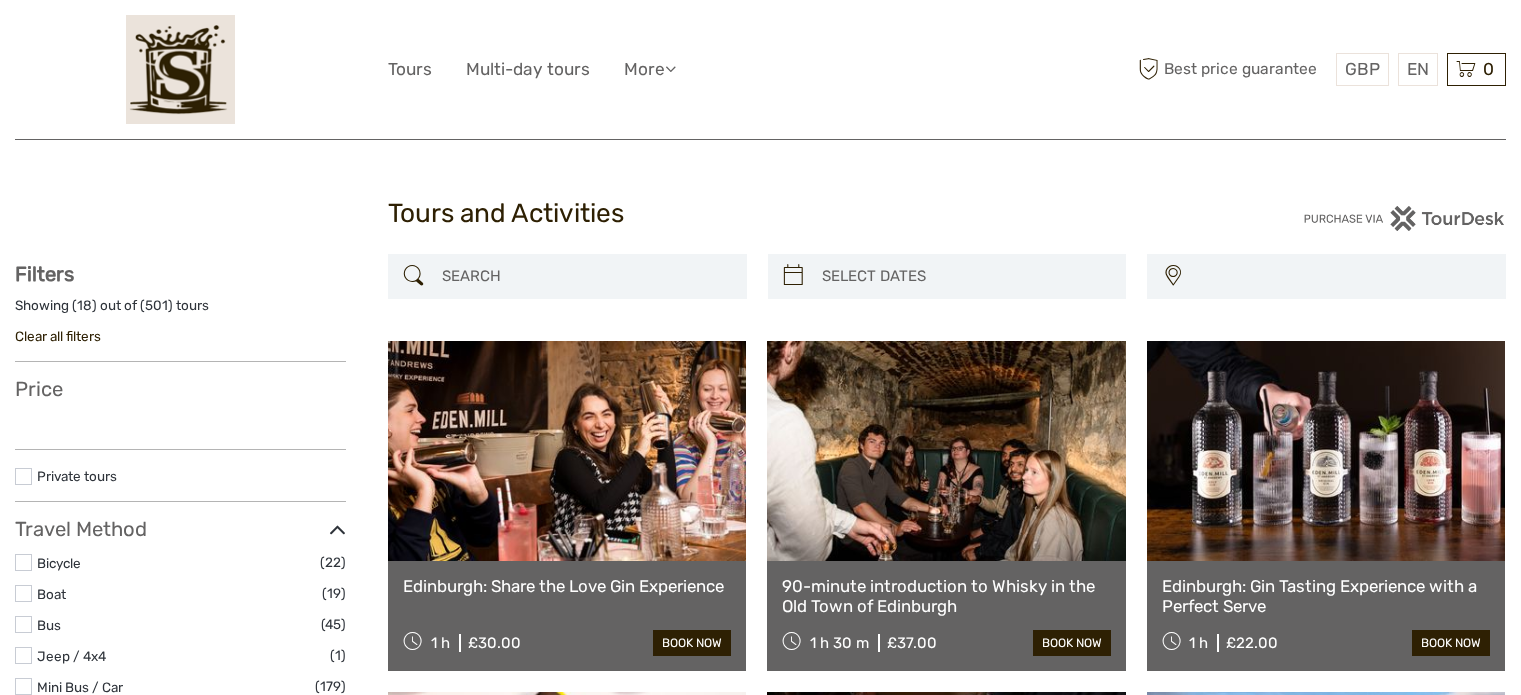 select 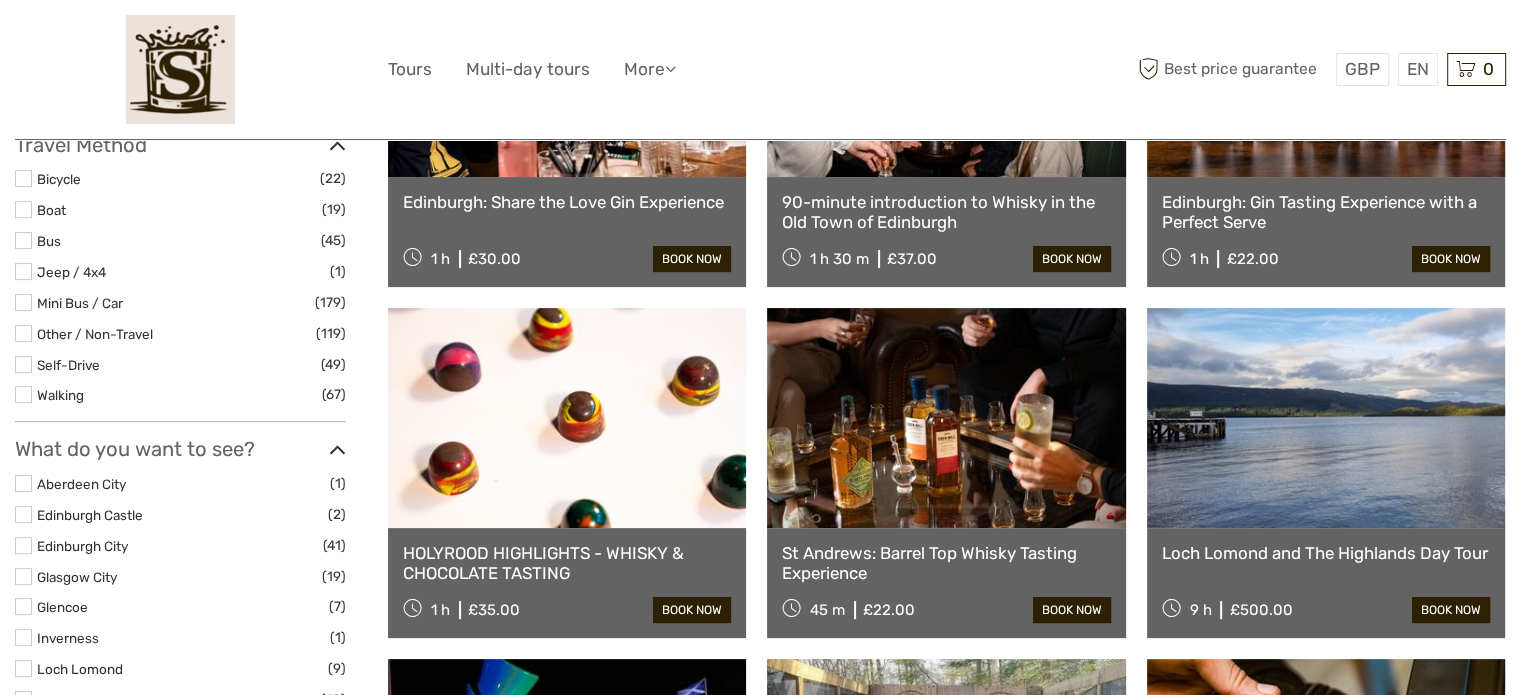 scroll, scrollTop: 402, scrollLeft: 0, axis: vertical 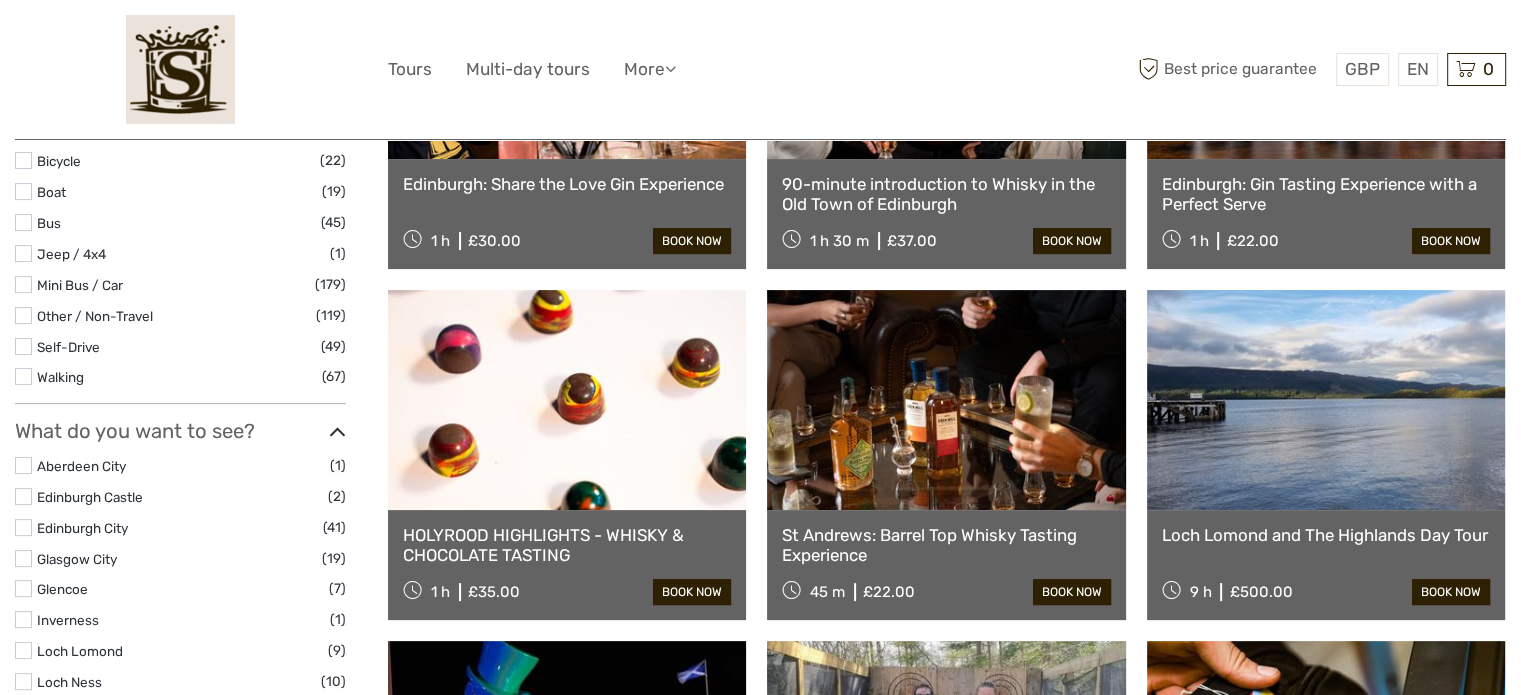 select 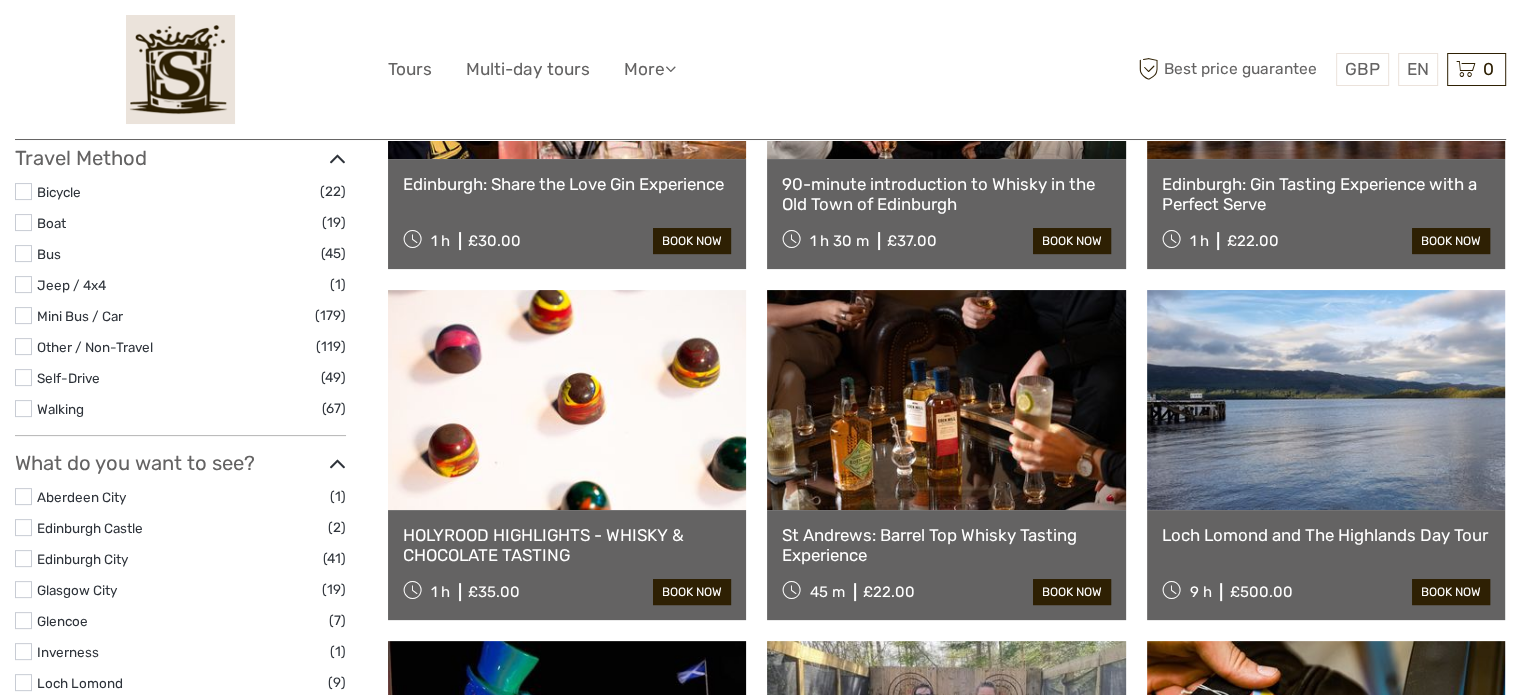 scroll, scrollTop: 0, scrollLeft: 0, axis: both 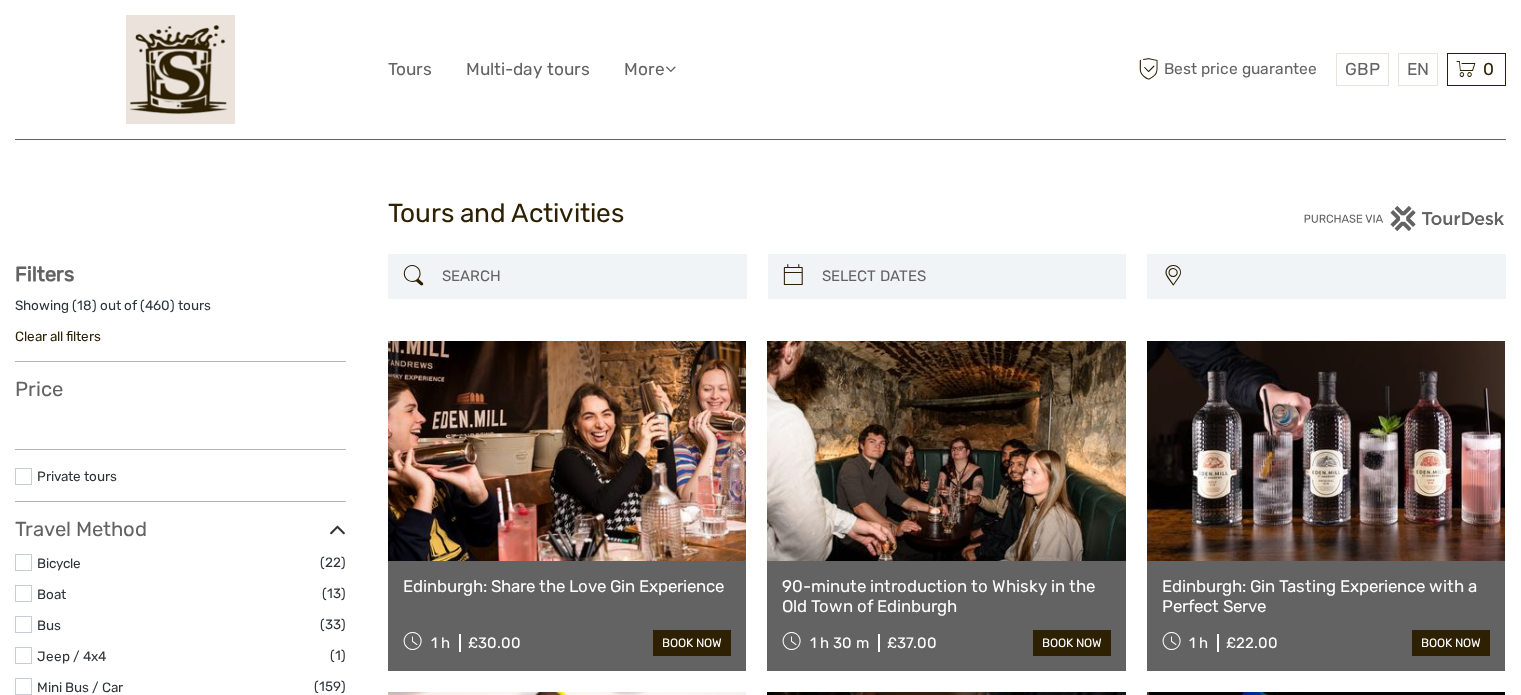 select 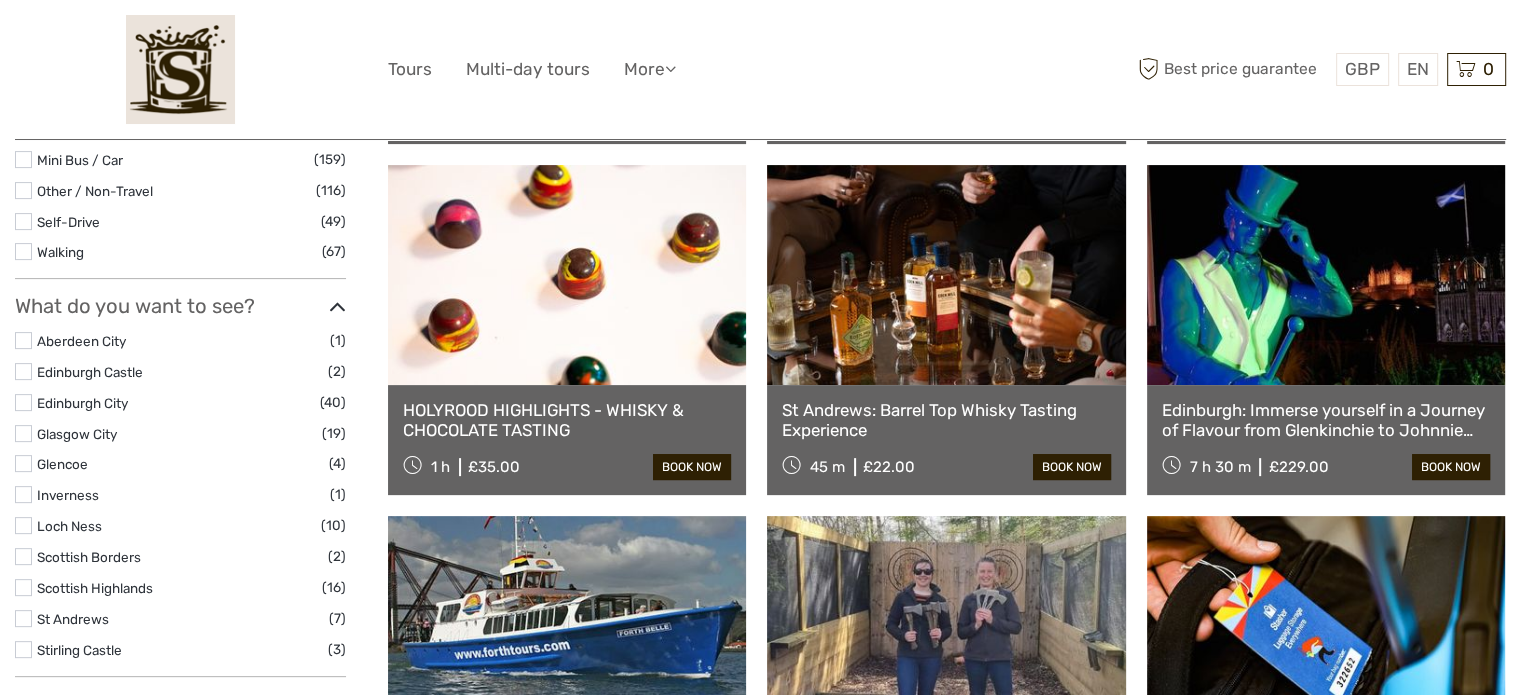 scroll, scrollTop: 558, scrollLeft: 0, axis: vertical 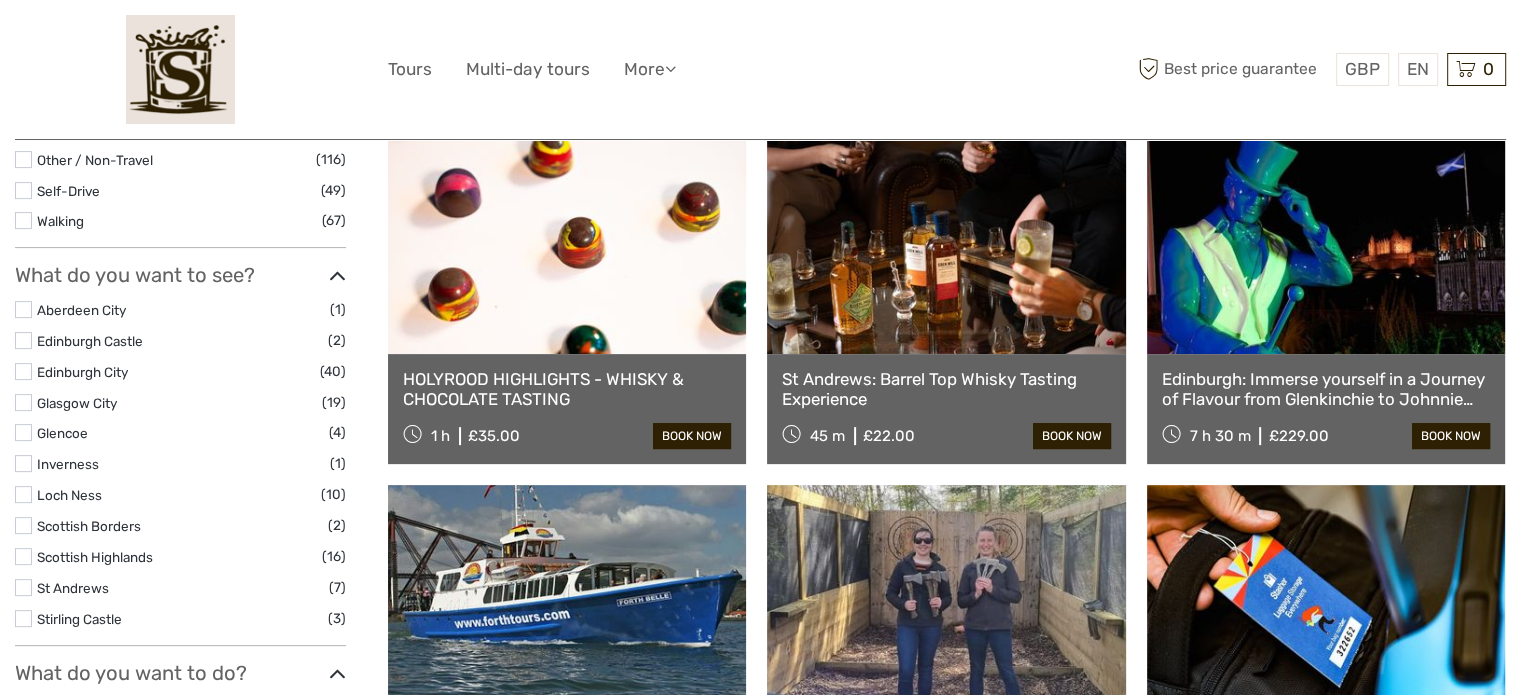 select 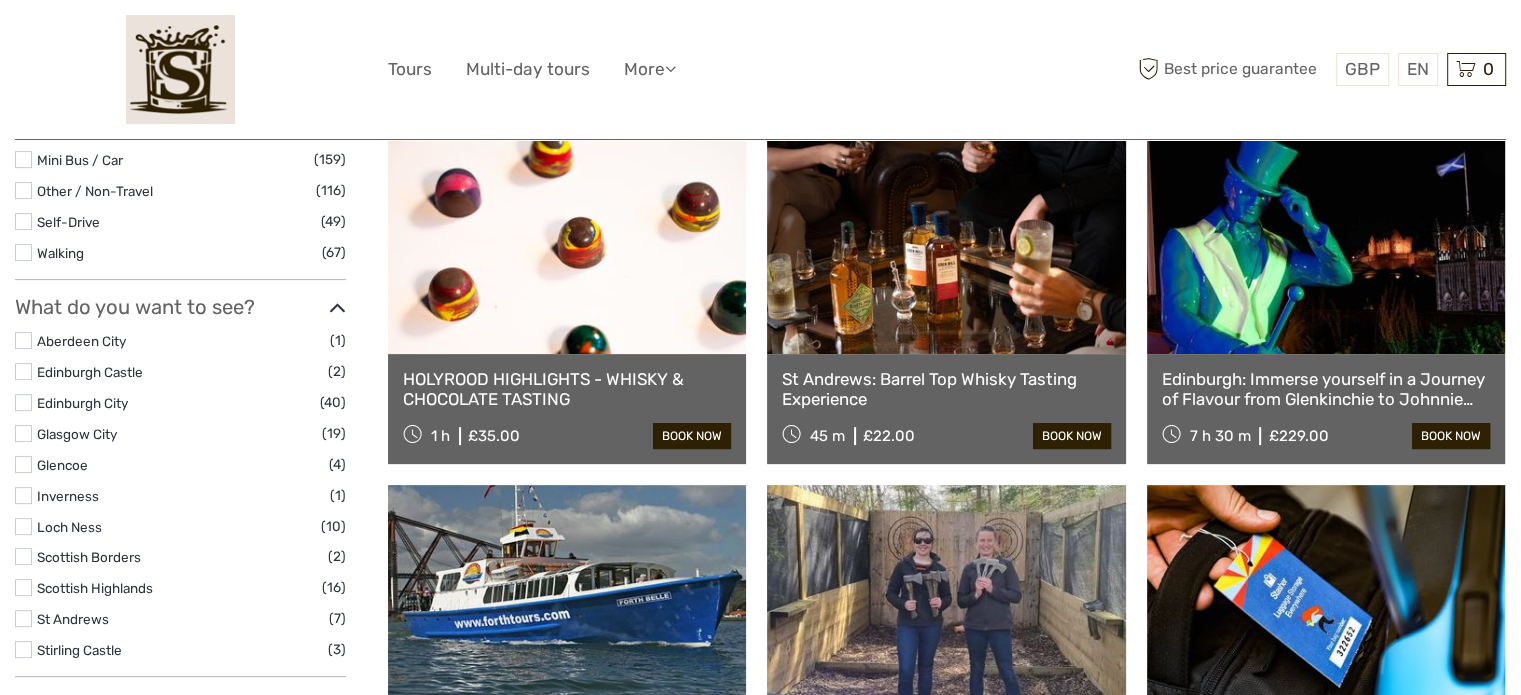 scroll, scrollTop: 0, scrollLeft: 0, axis: both 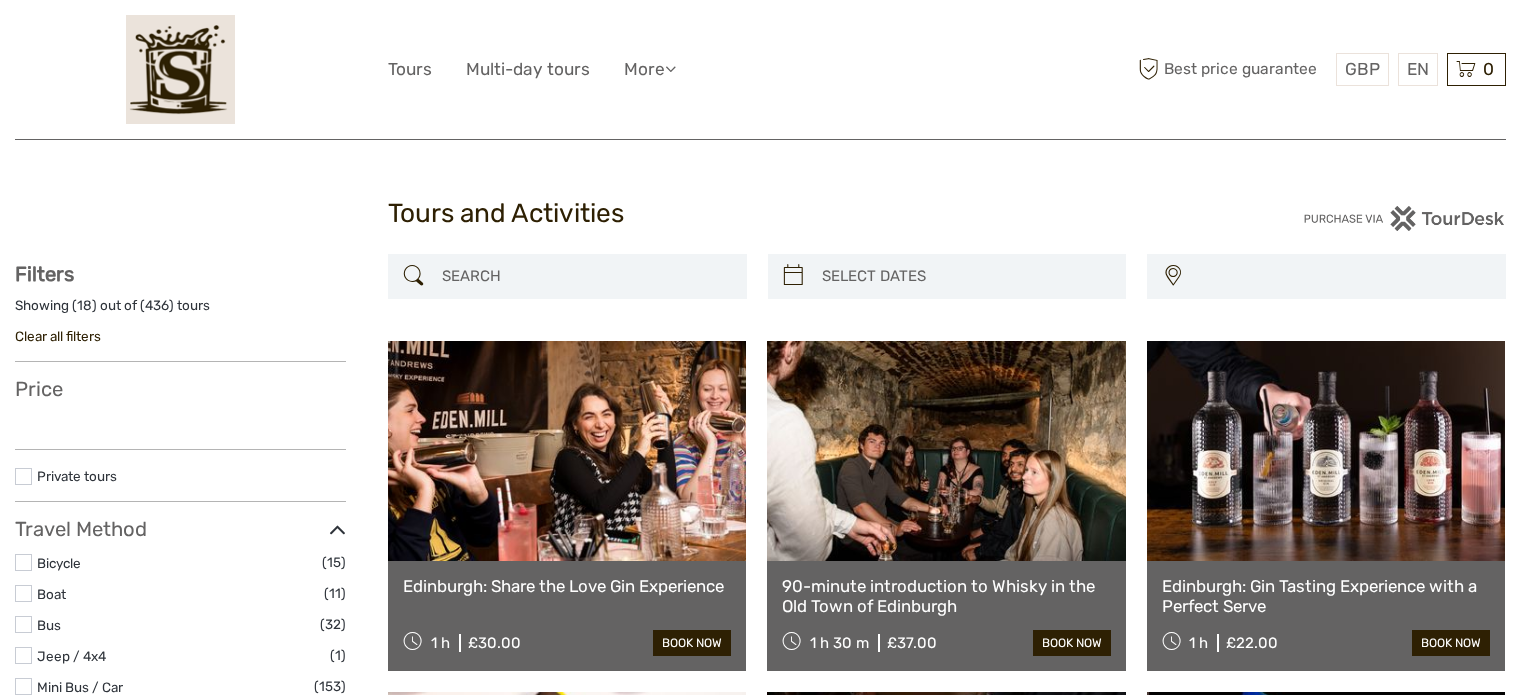 select 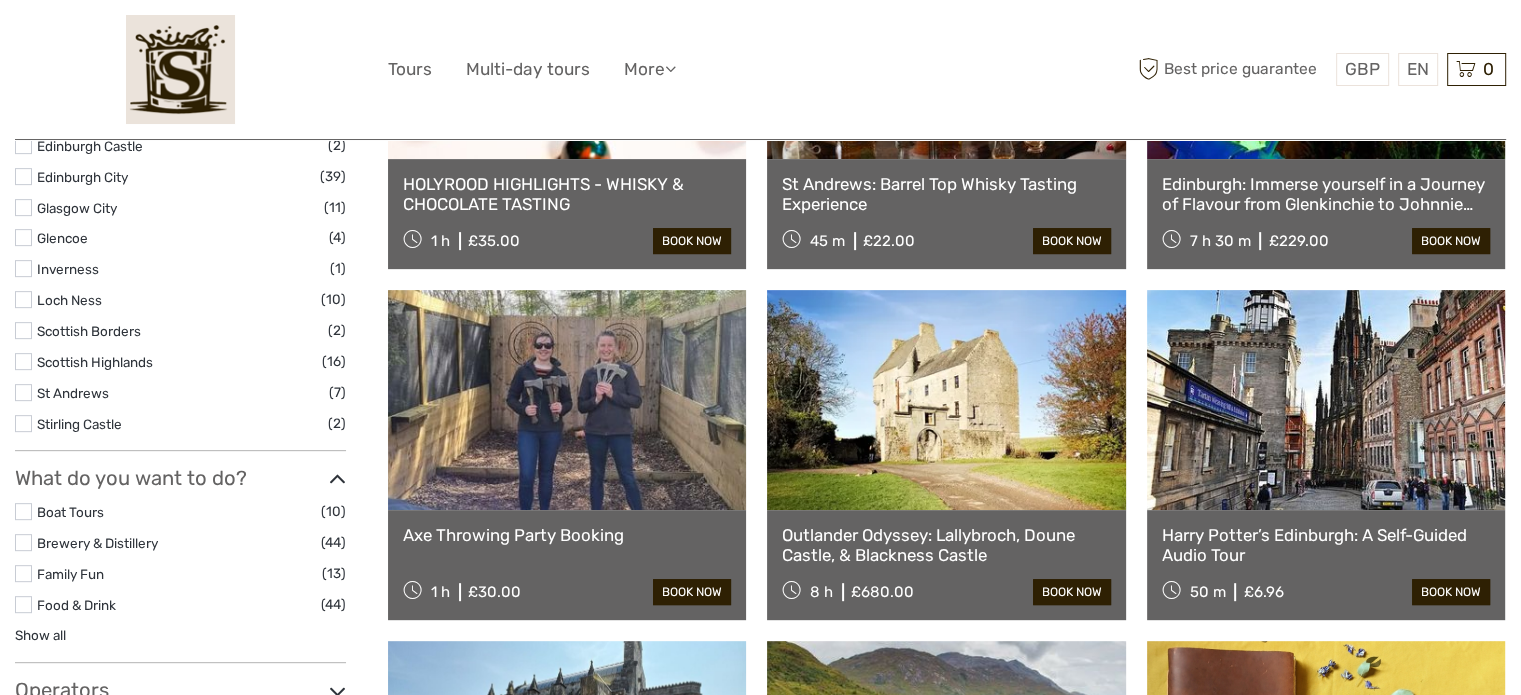 select 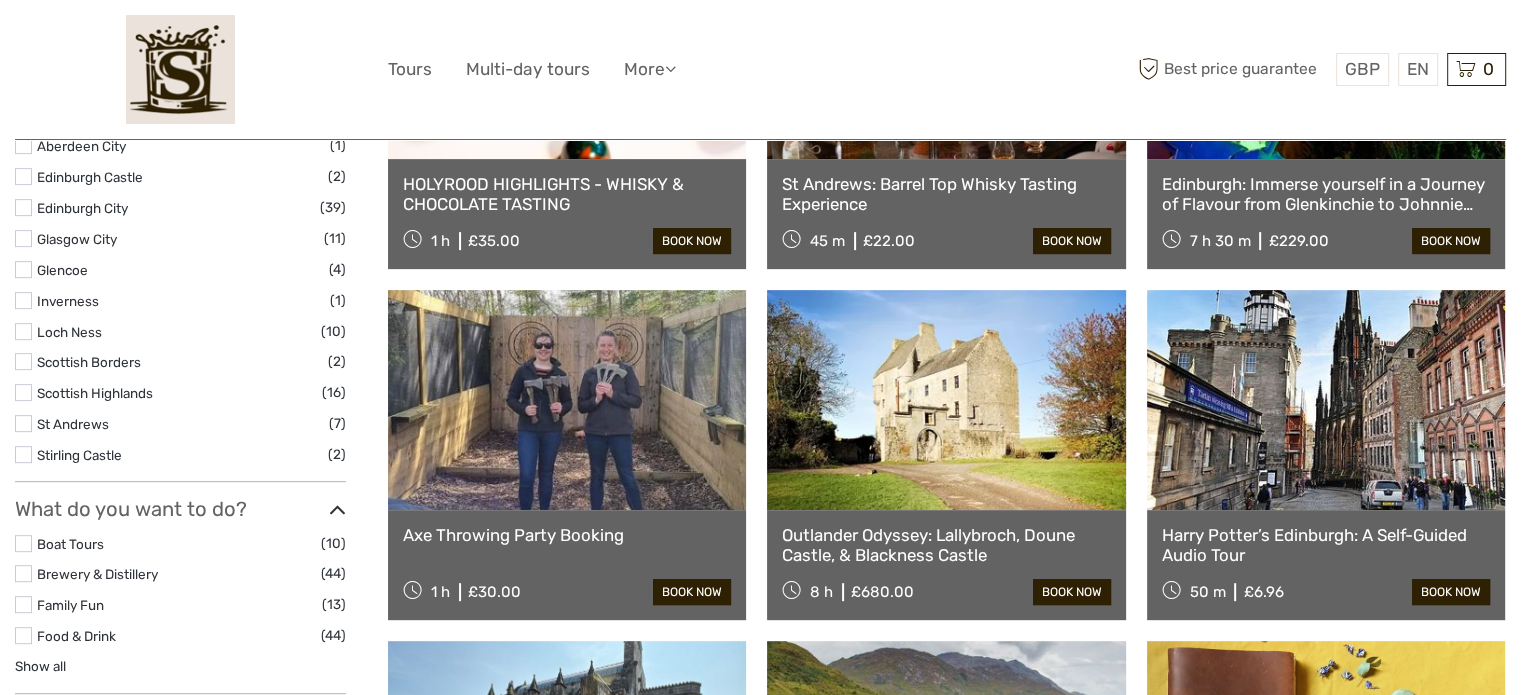 scroll, scrollTop: 784, scrollLeft: 0, axis: vertical 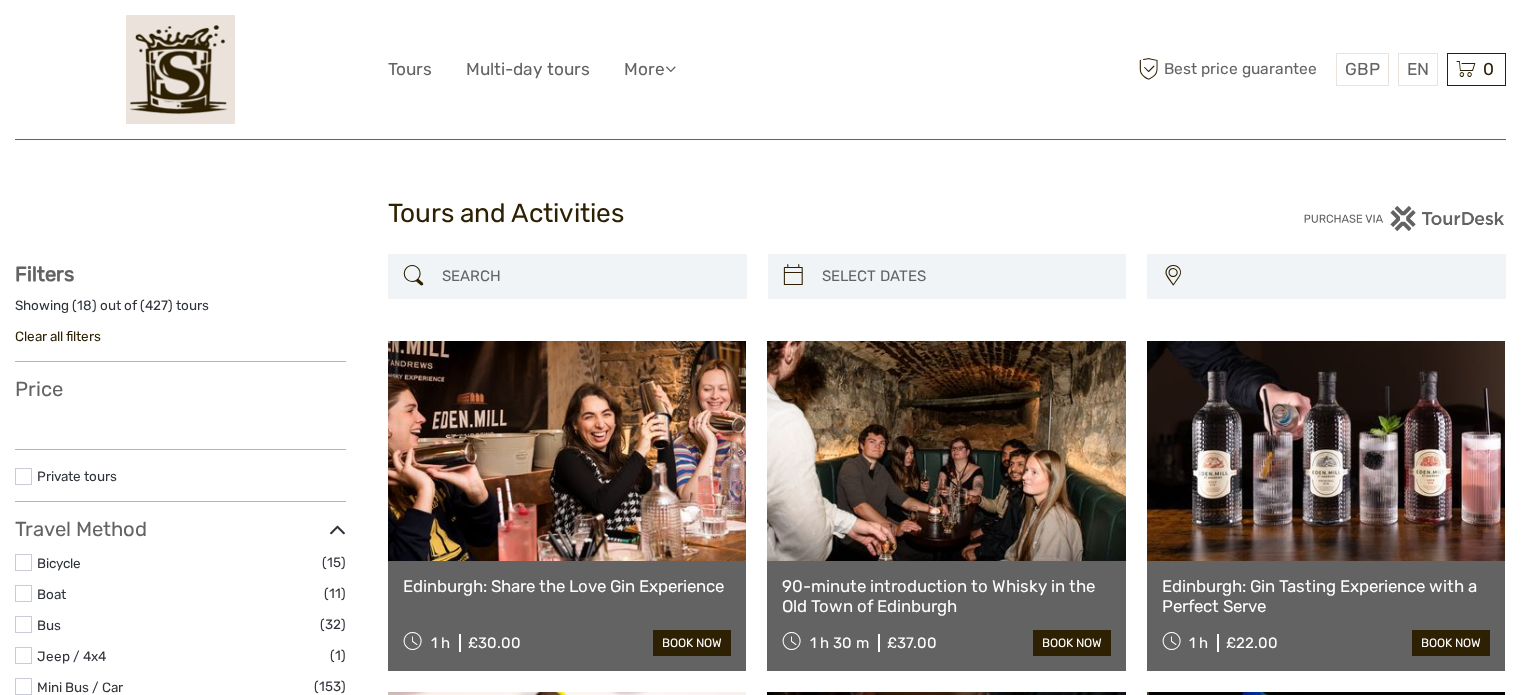 select 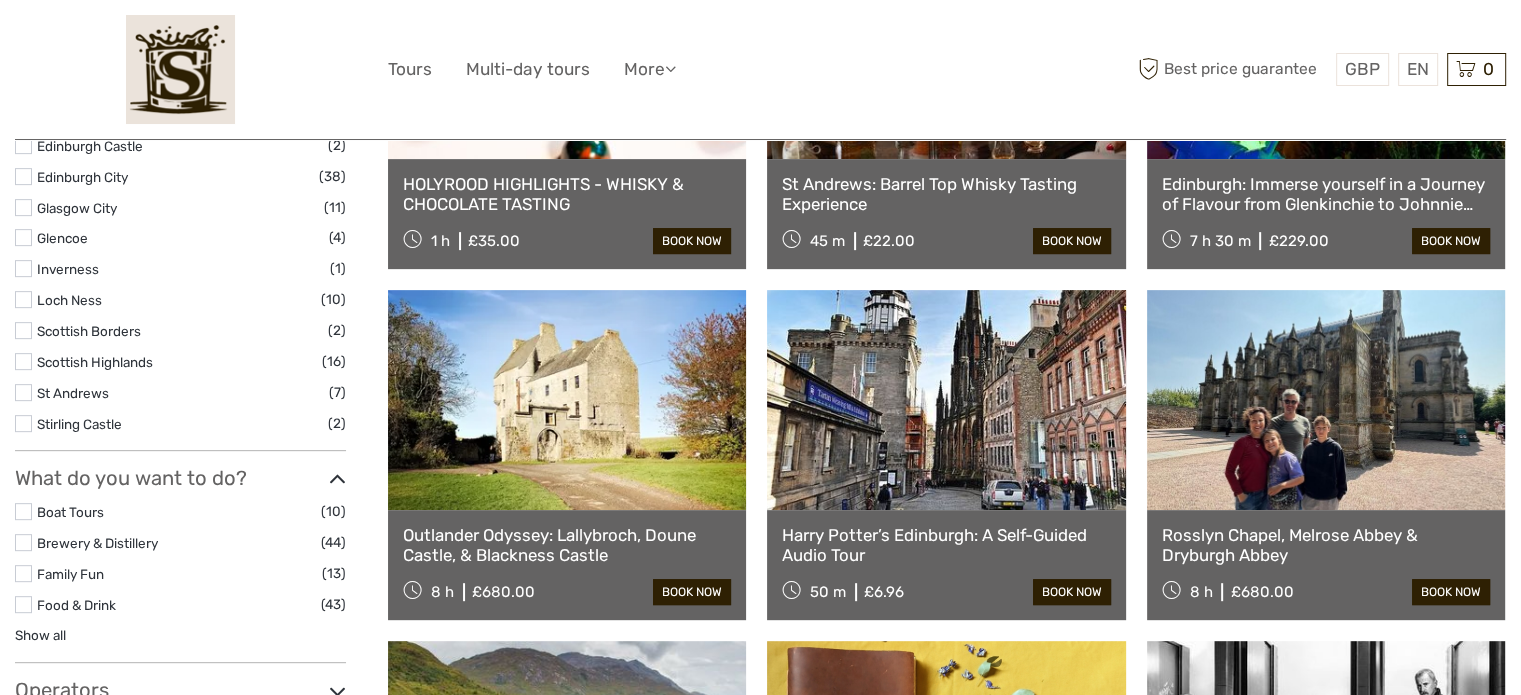scroll, scrollTop: 784, scrollLeft: 0, axis: vertical 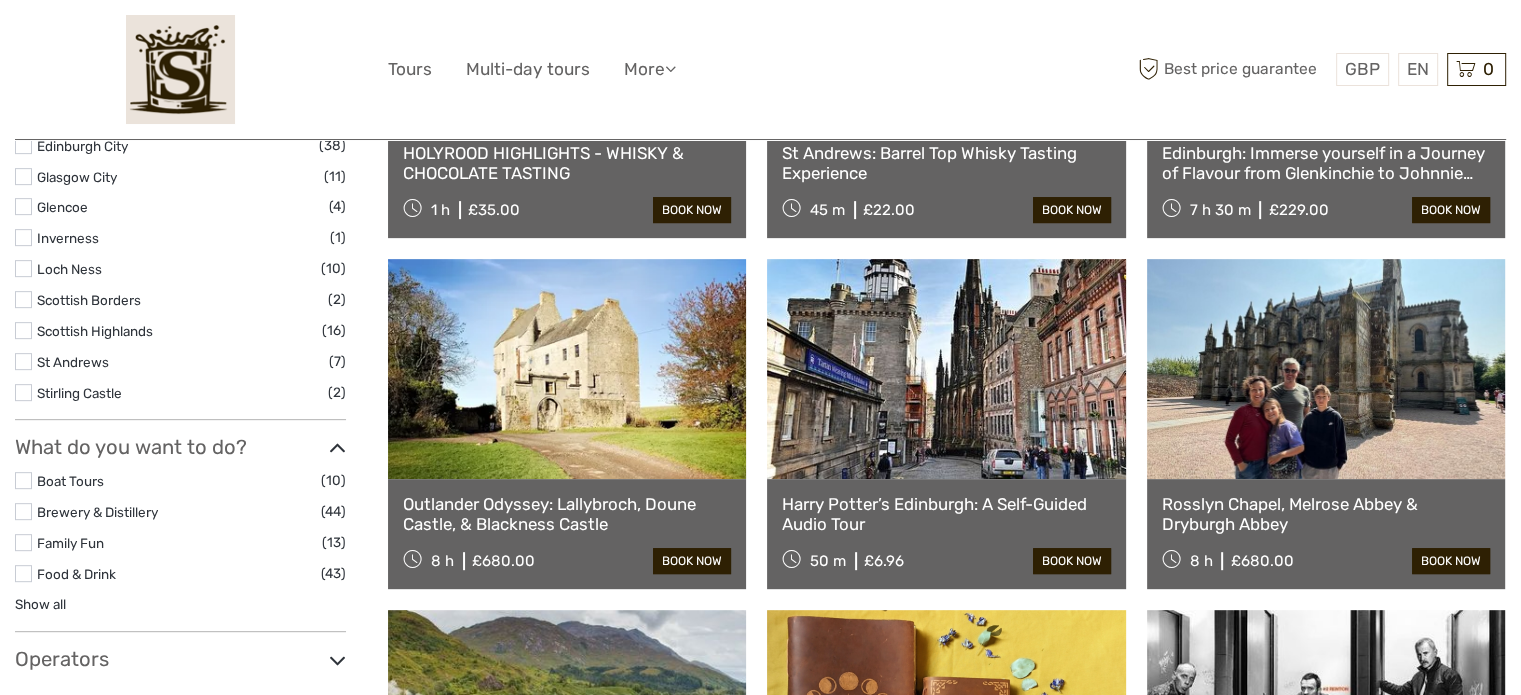 select 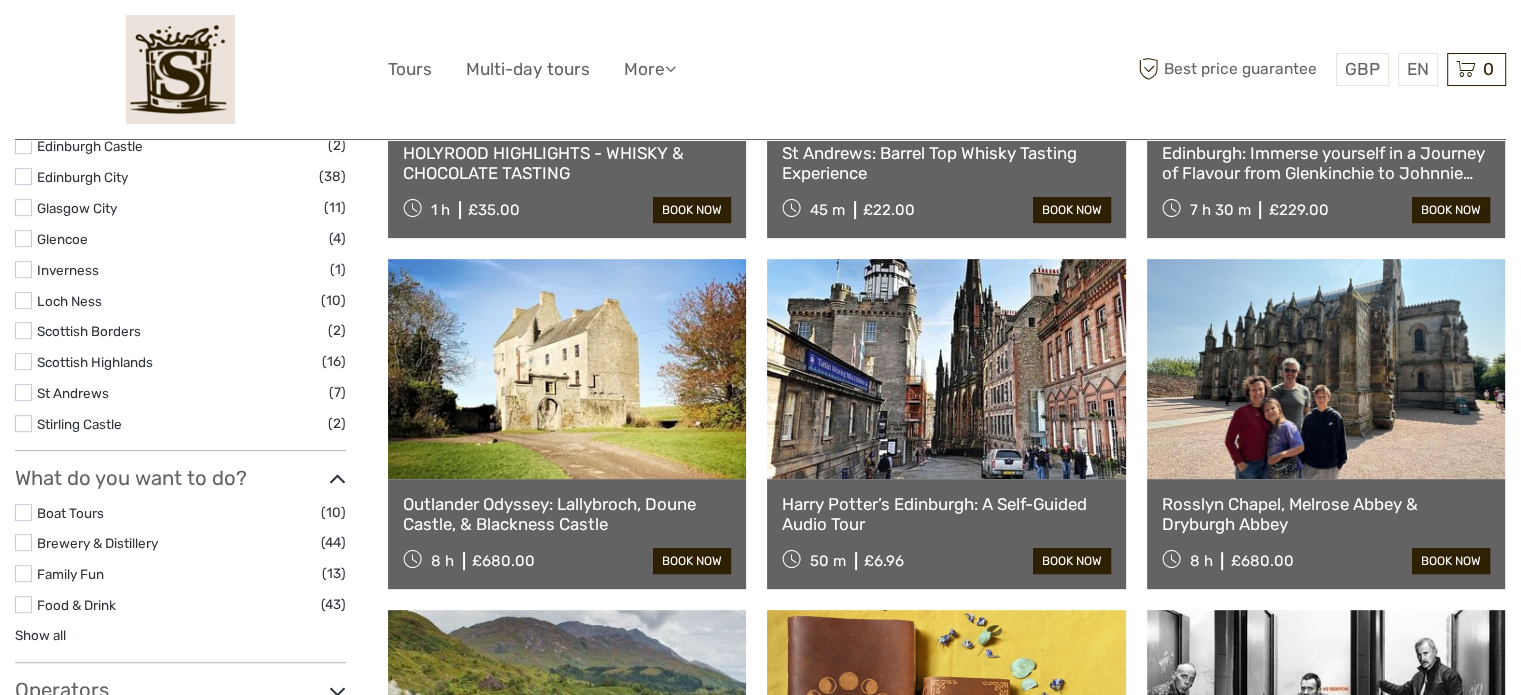 scroll, scrollTop: 0, scrollLeft: 0, axis: both 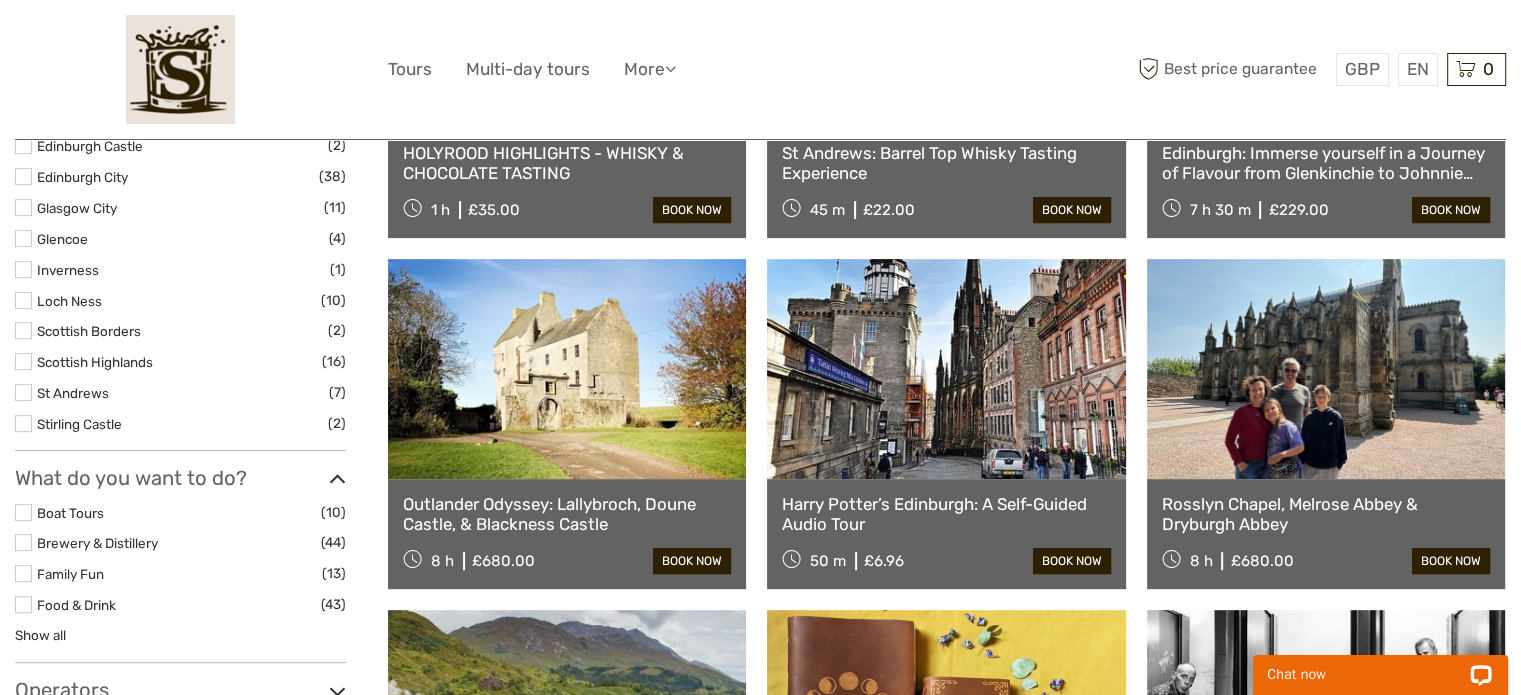 click on "Outlander Odyssey: Lallybroch, Doune Castle, & Blackness Castle" at bounding box center (567, 514) 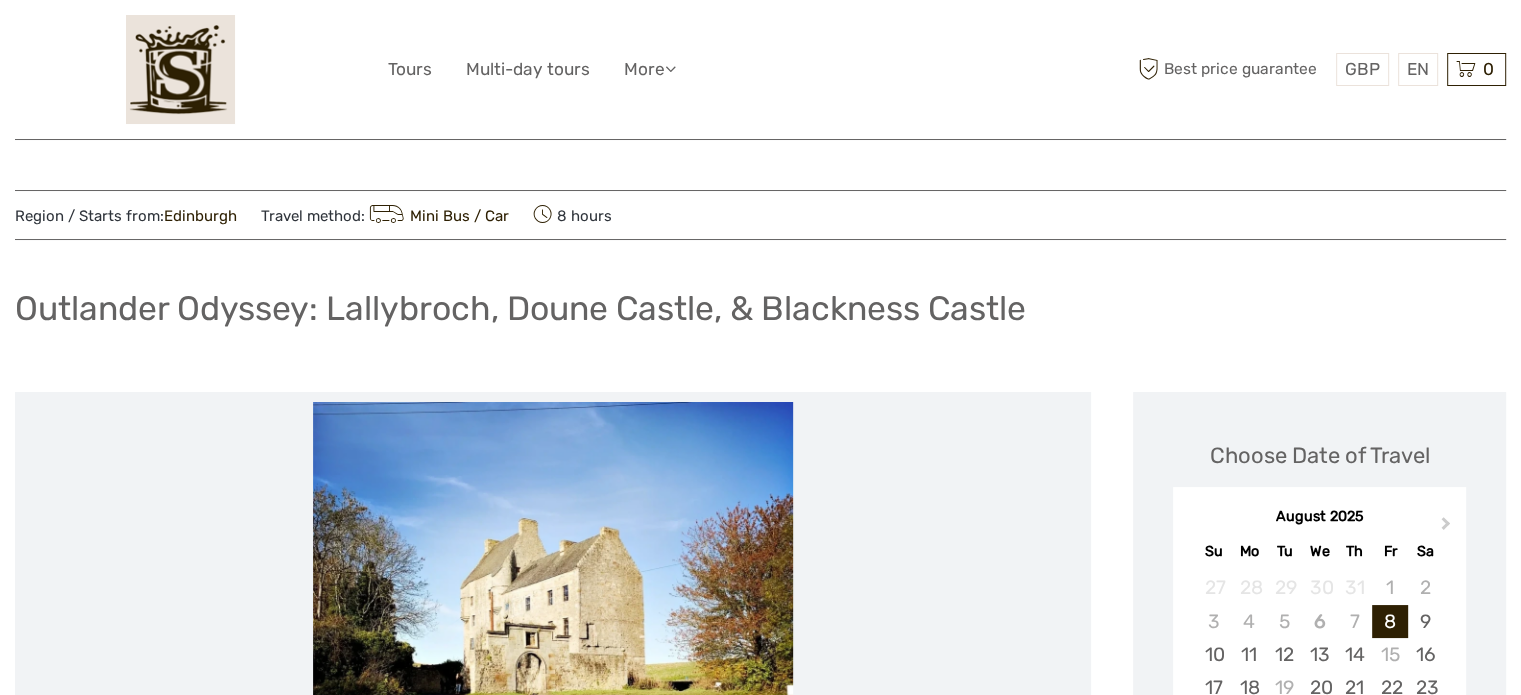 scroll, scrollTop: 455, scrollLeft: 0, axis: vertical 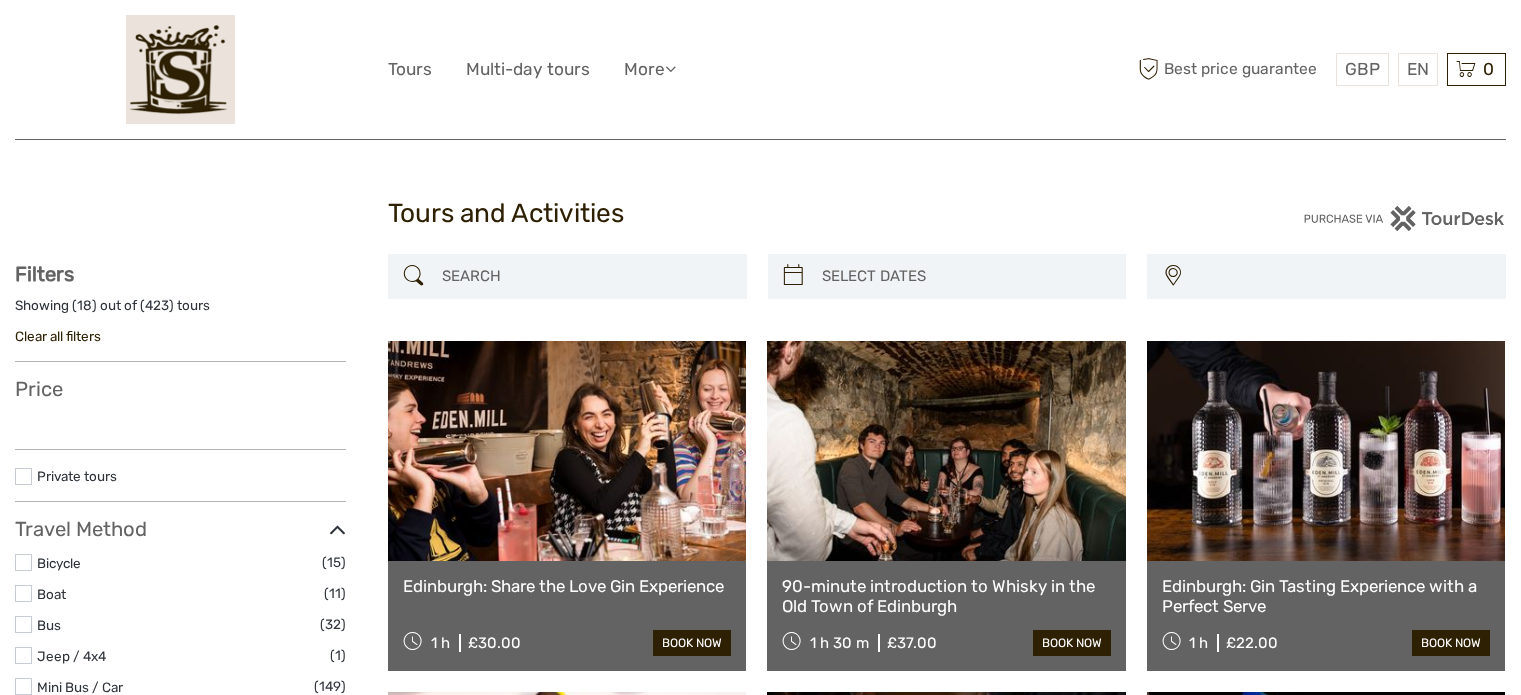 select 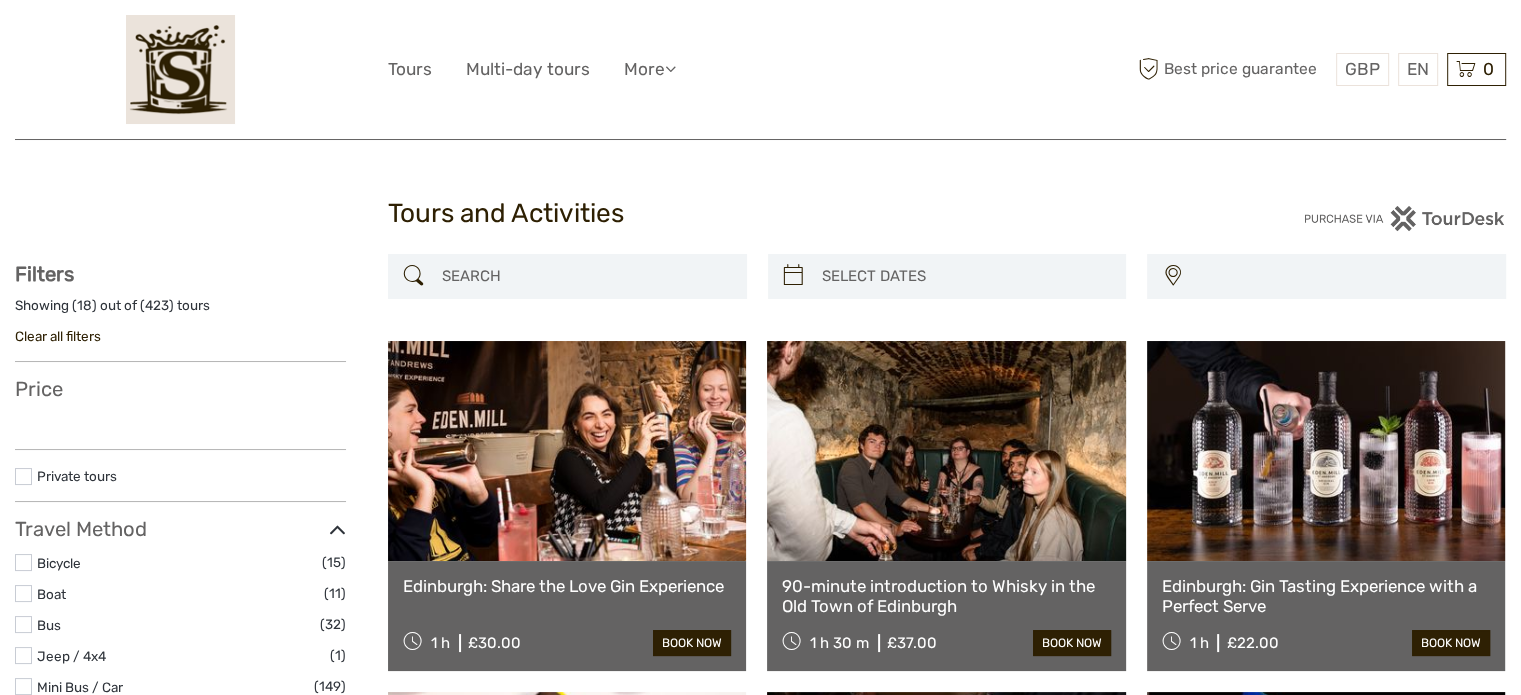 select 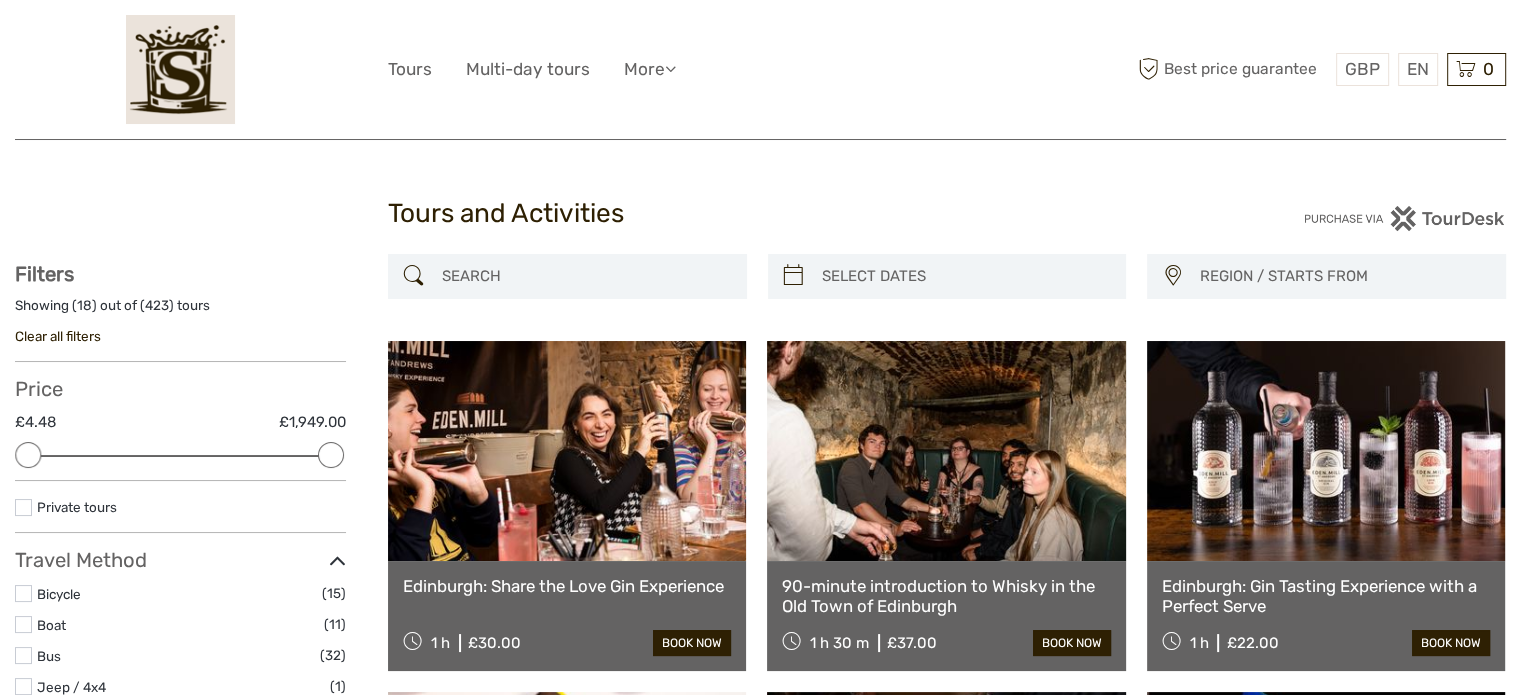 scroll, scrollTop: 0, scrollLeft: 0, axis: both 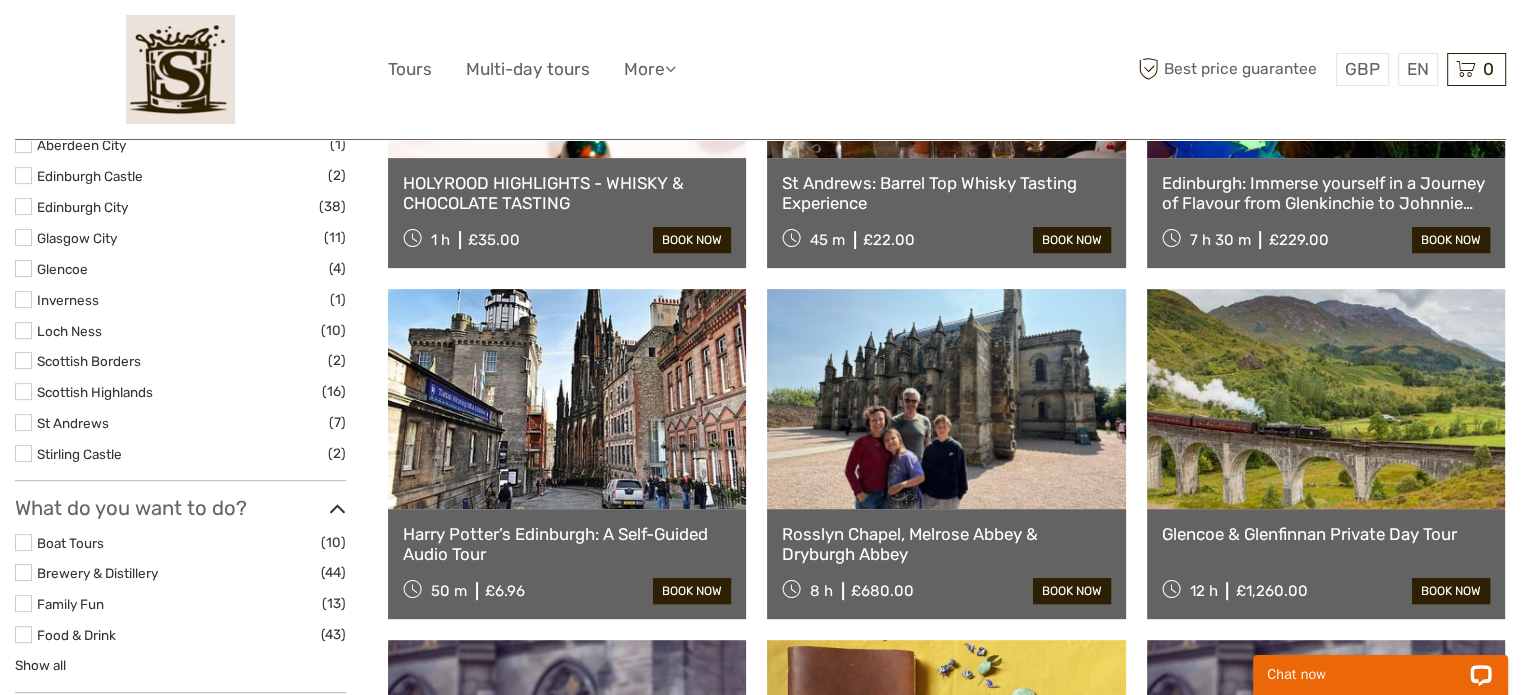click on "Rosslyn Chapel, Melrose Abbey & Dryburgh Abbey" at bounding box center [946, 544] 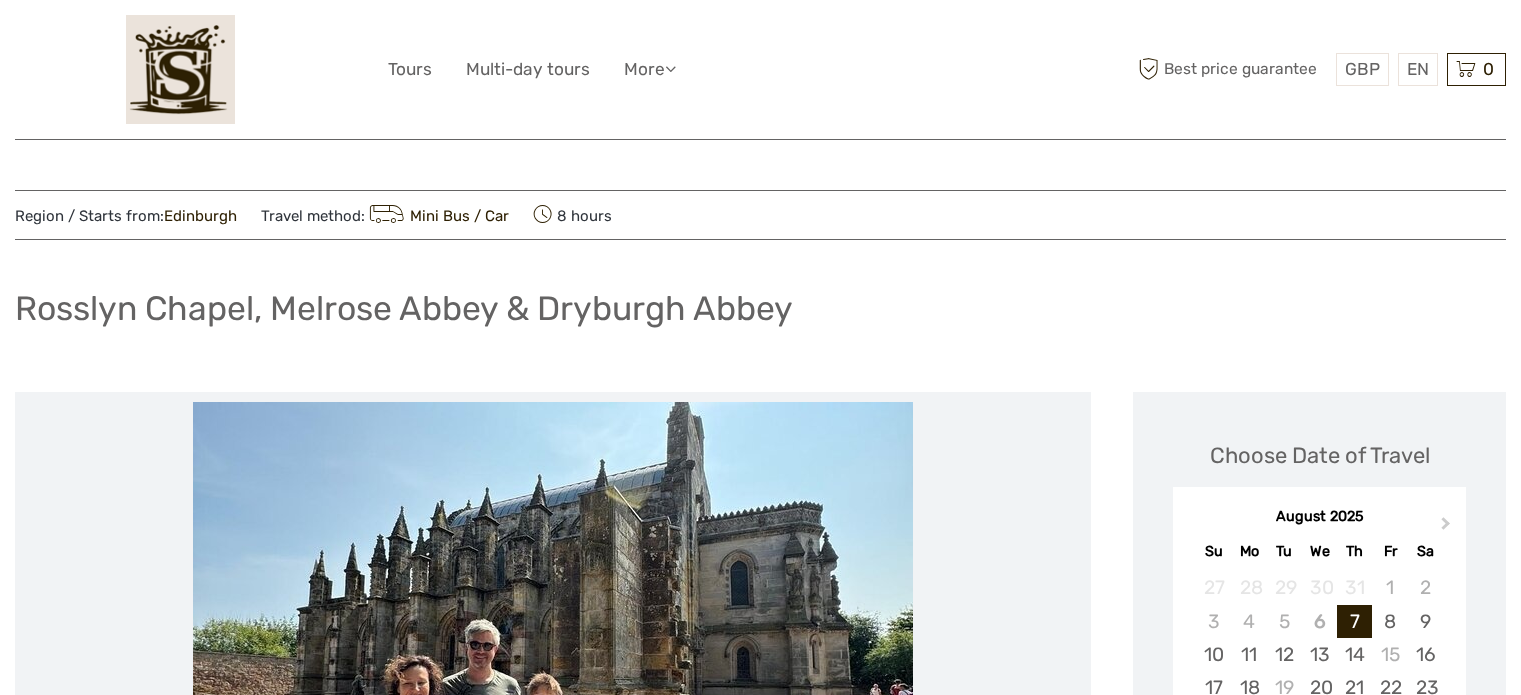 scroll, scrollTop: 0, scrollLeft: 0, axis: both 